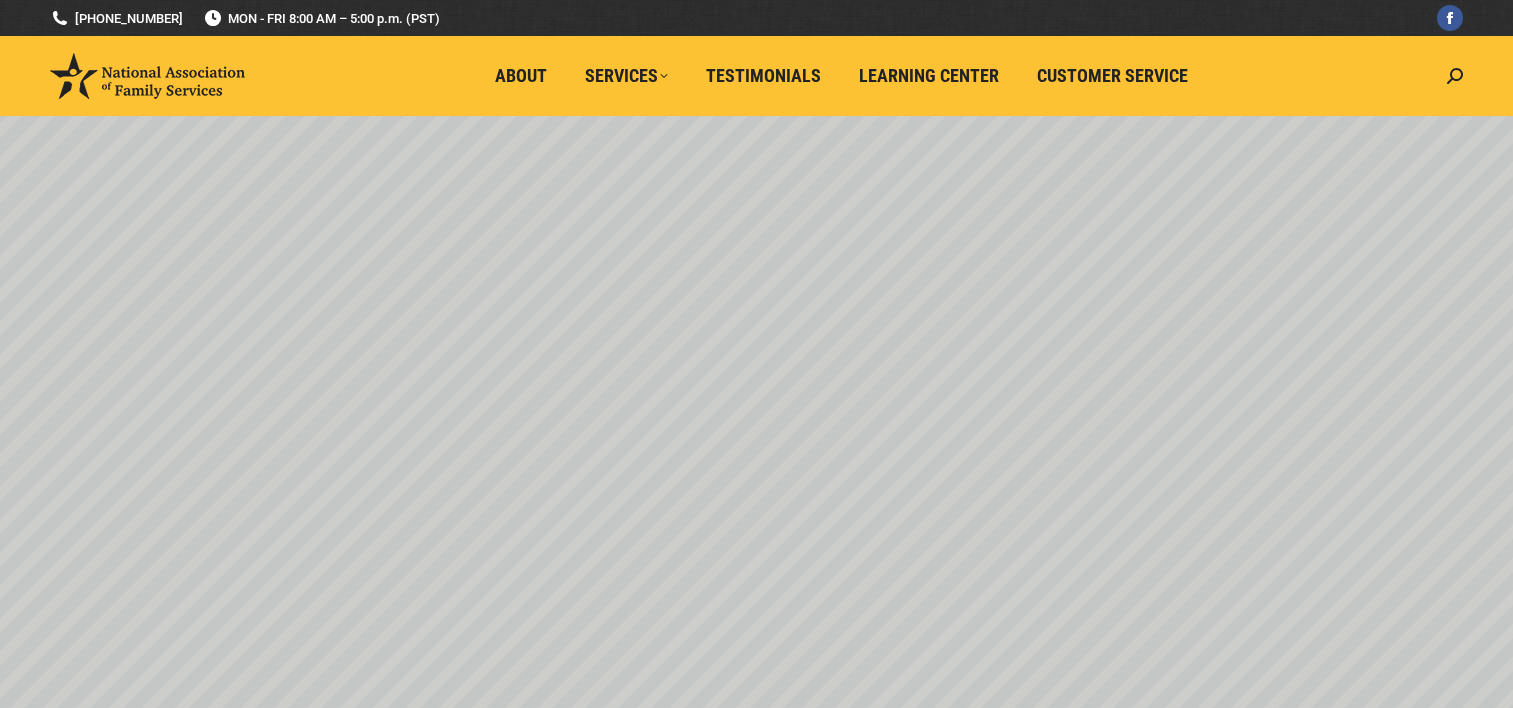 scroll, scrollTop: 0, scrollLeft: 0, axis: both 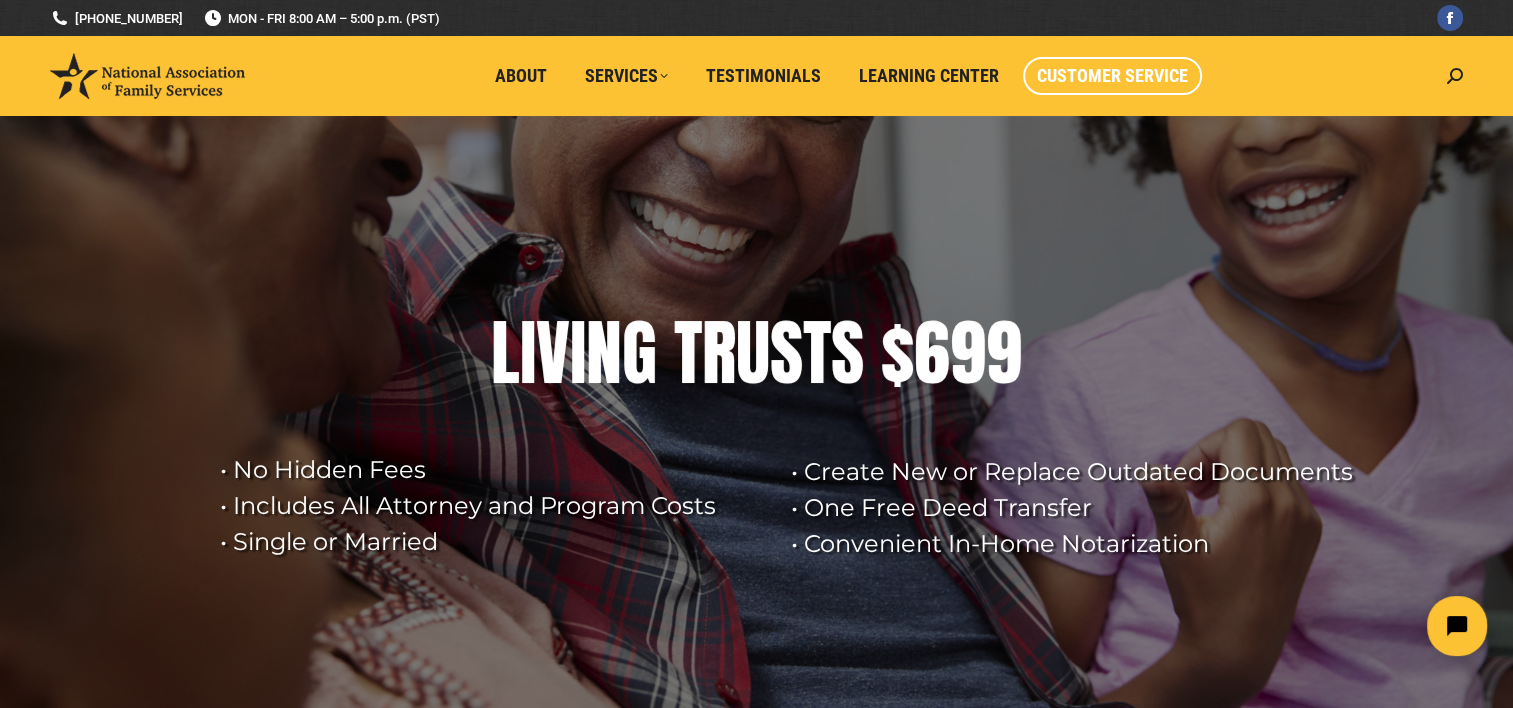 click on "Customer Service" at bounding box center [1112, 76] 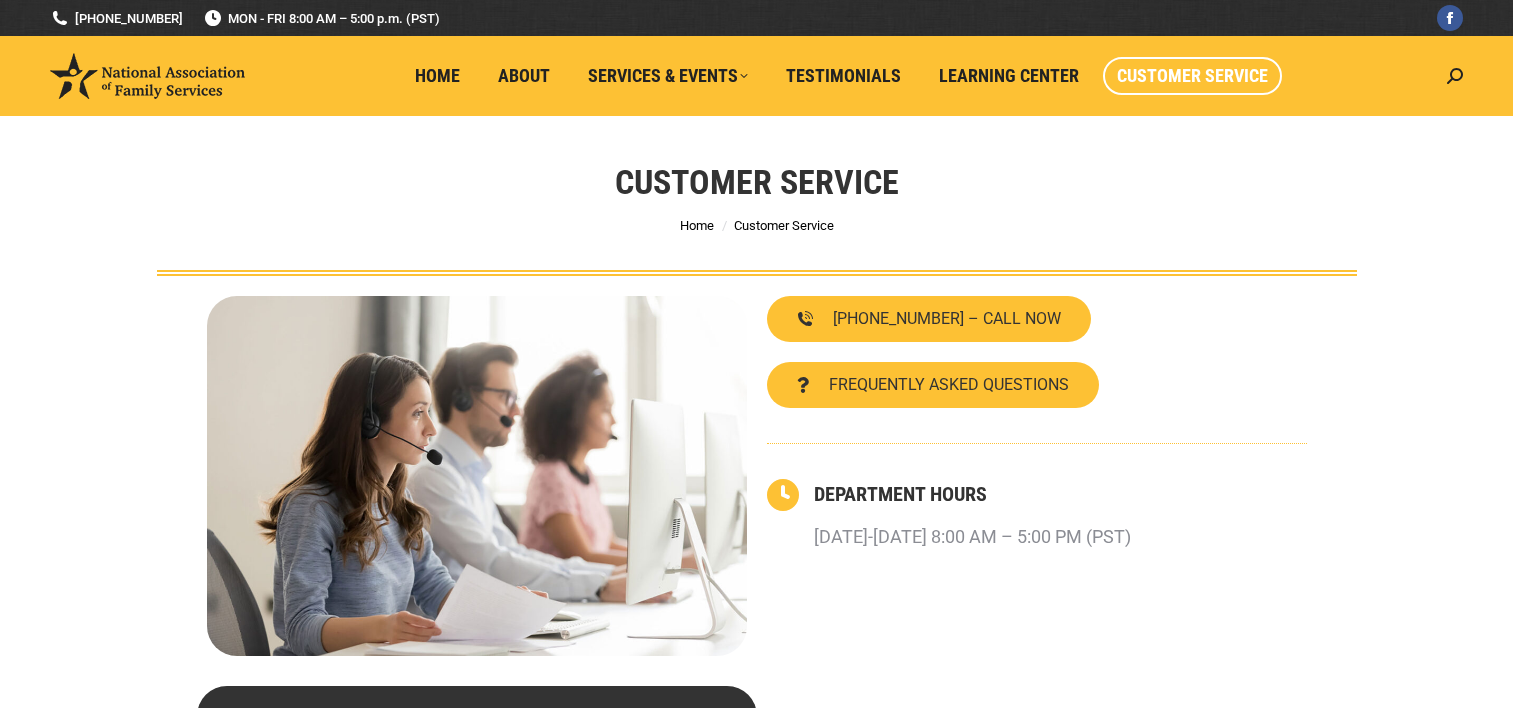 scroll, scrollTop: 0, scrollLeft: 0, axis: both 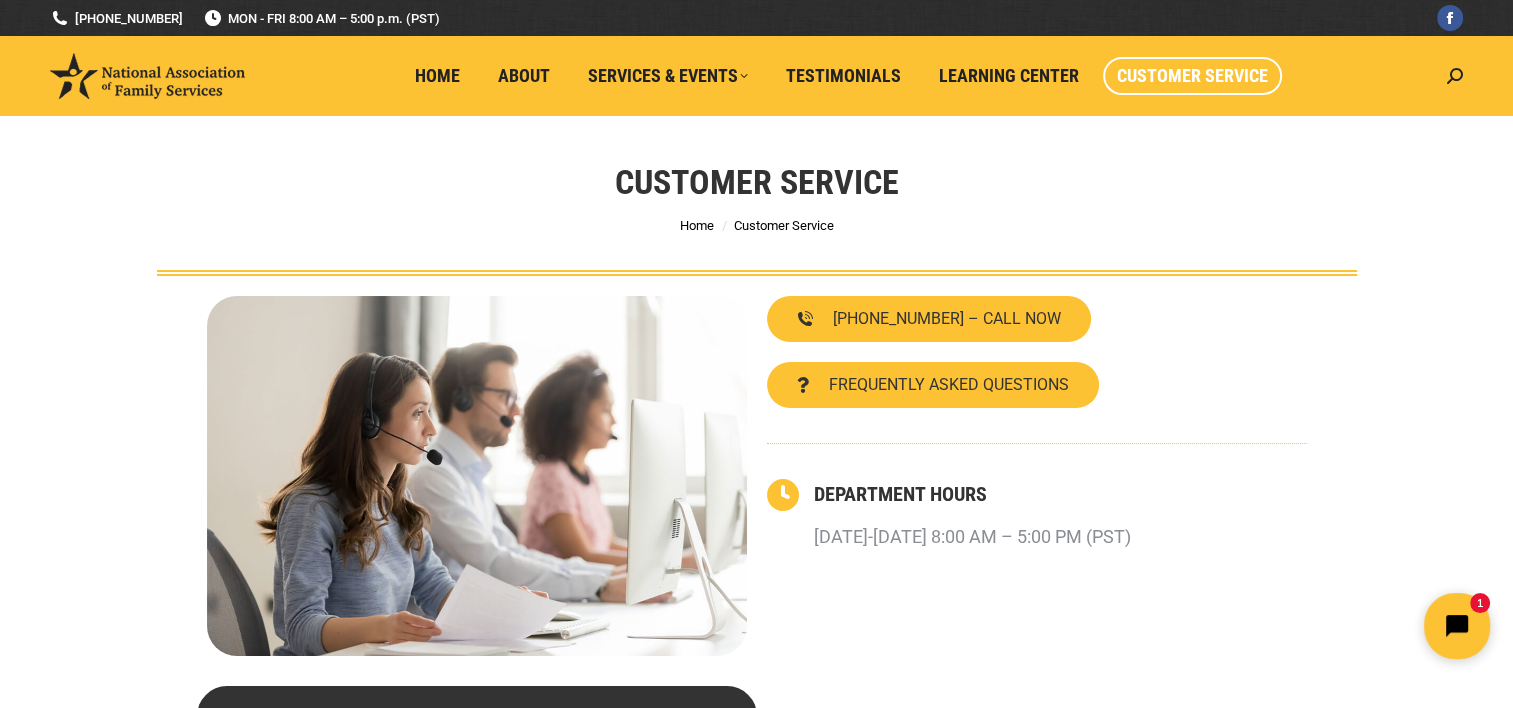 click 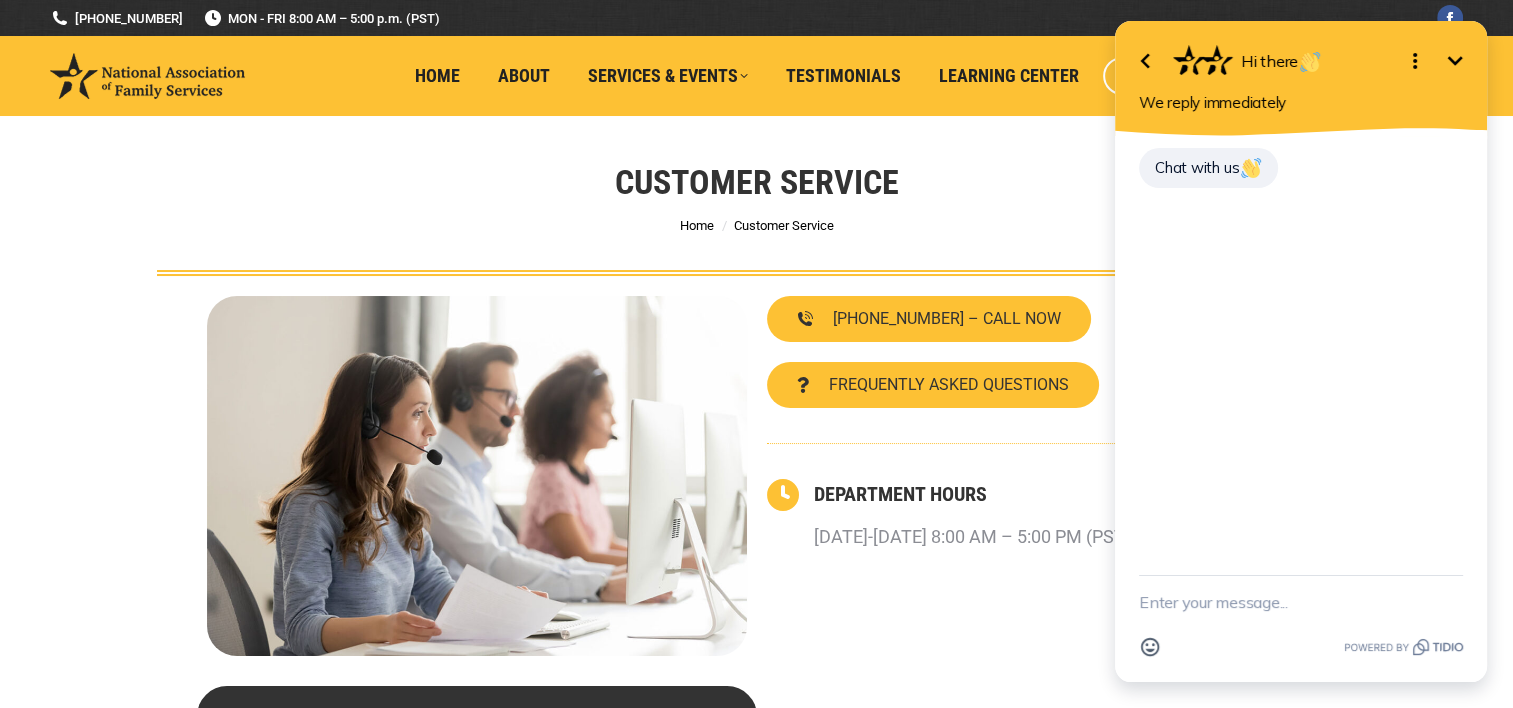 click on "Testimonials" at bounding box center [848, 76] 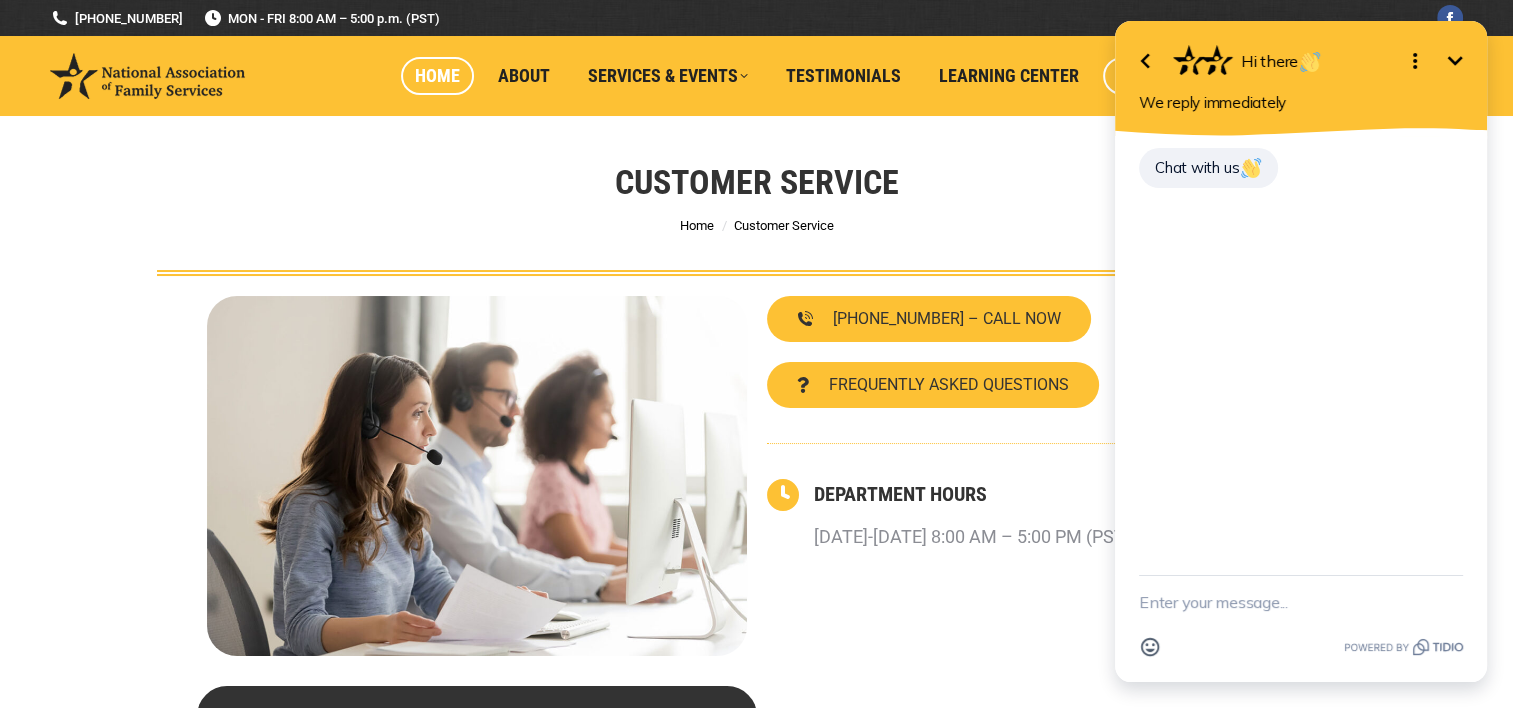 click on "Home" at bounding box center (437, 76) 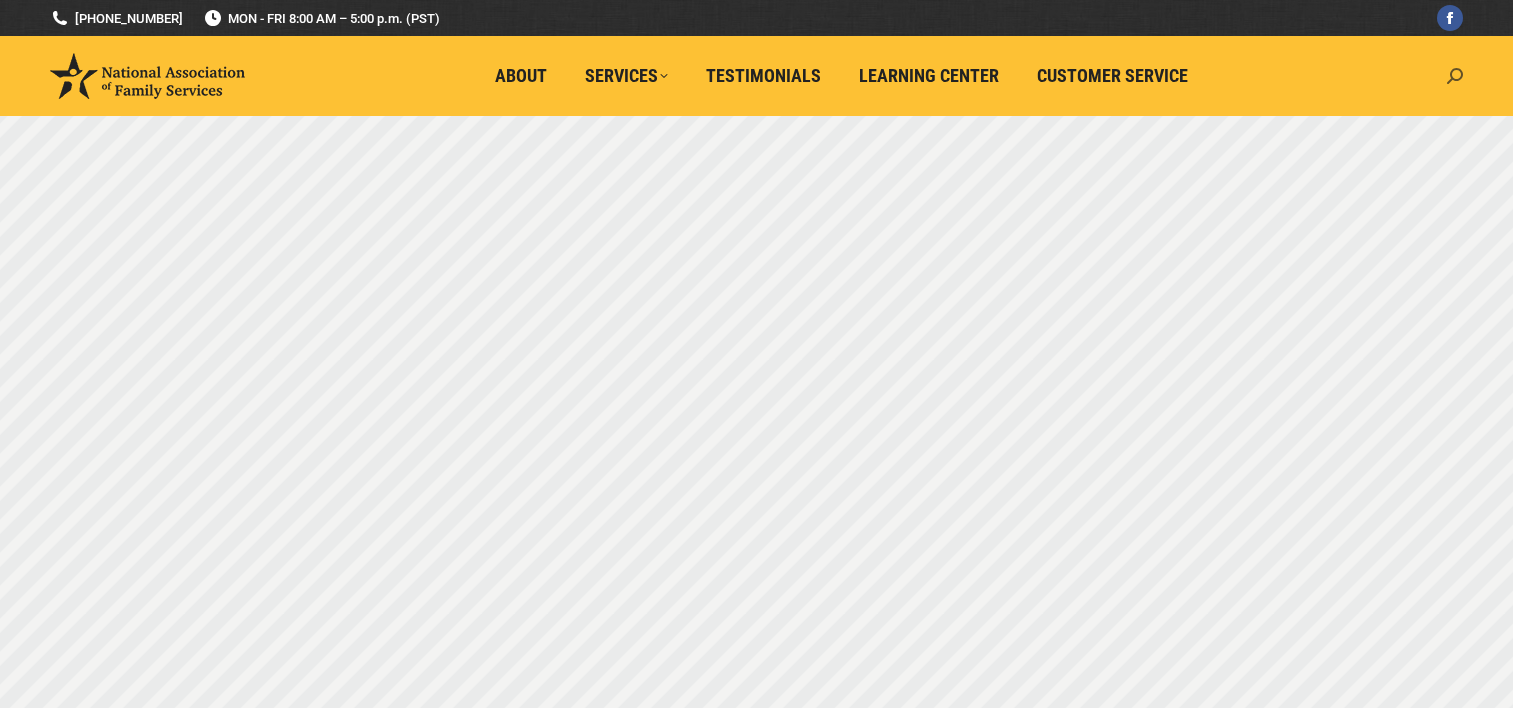 scroll, scrollTop: 0, scrollLeft: 0, axis: both 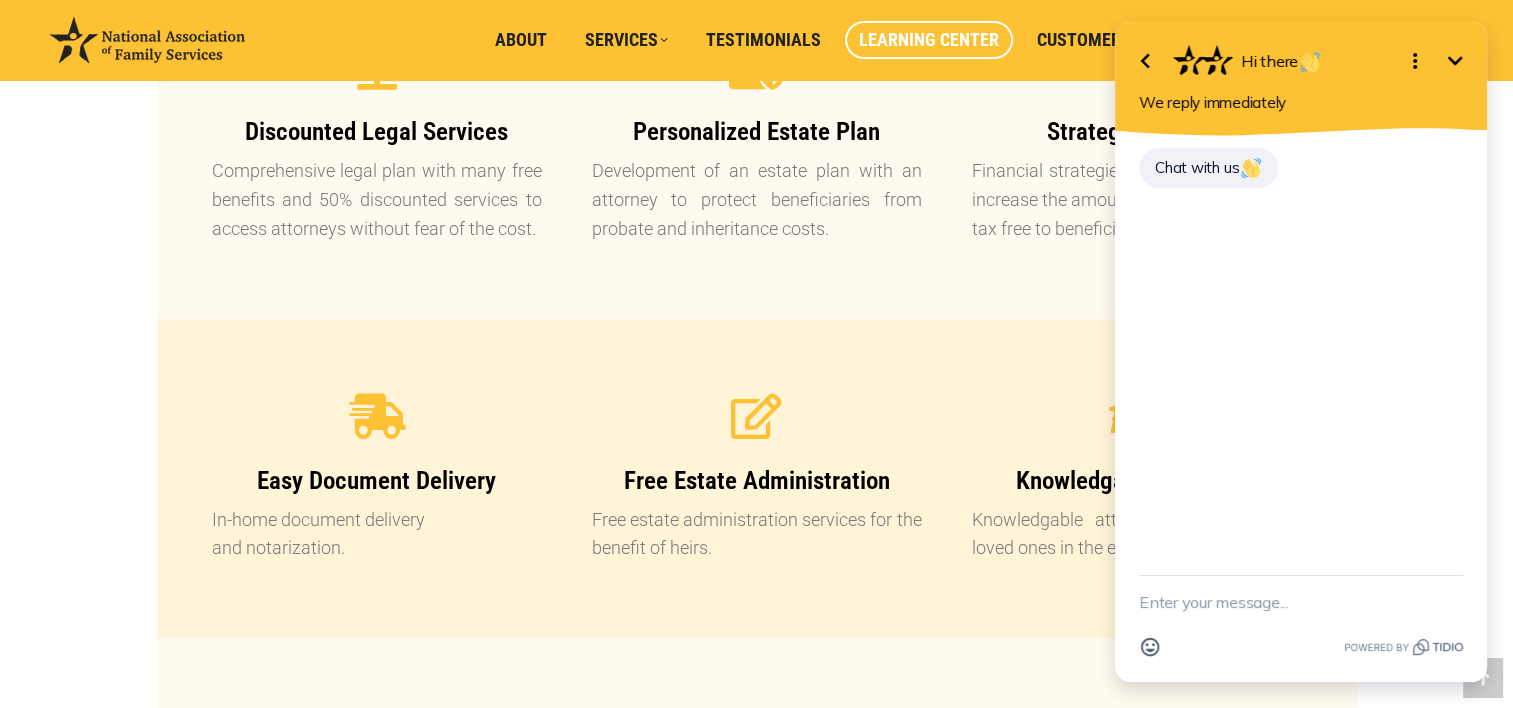 click on "Learning Center" at bounding box center (929, 40) 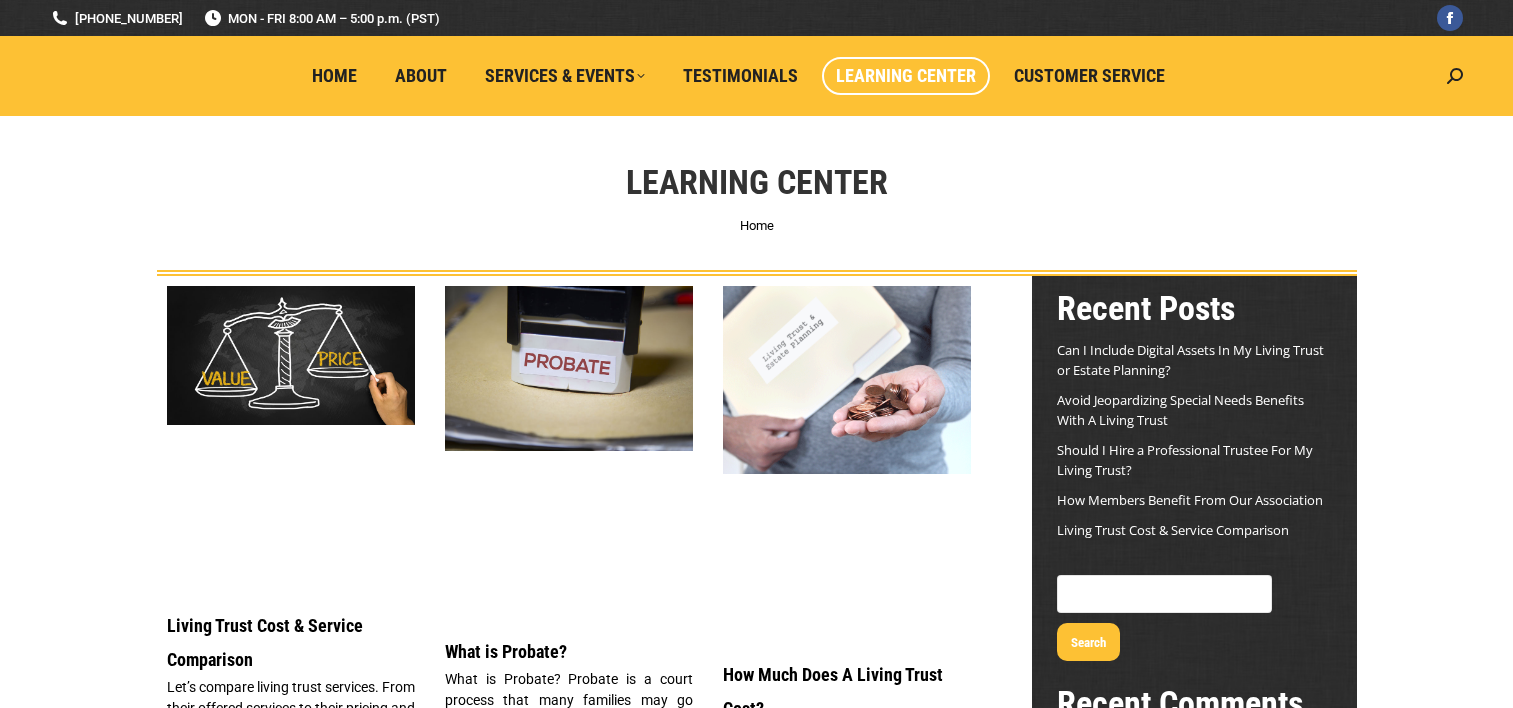 scroll, scrollTop: 0, scrollLeft: 0, axis: both 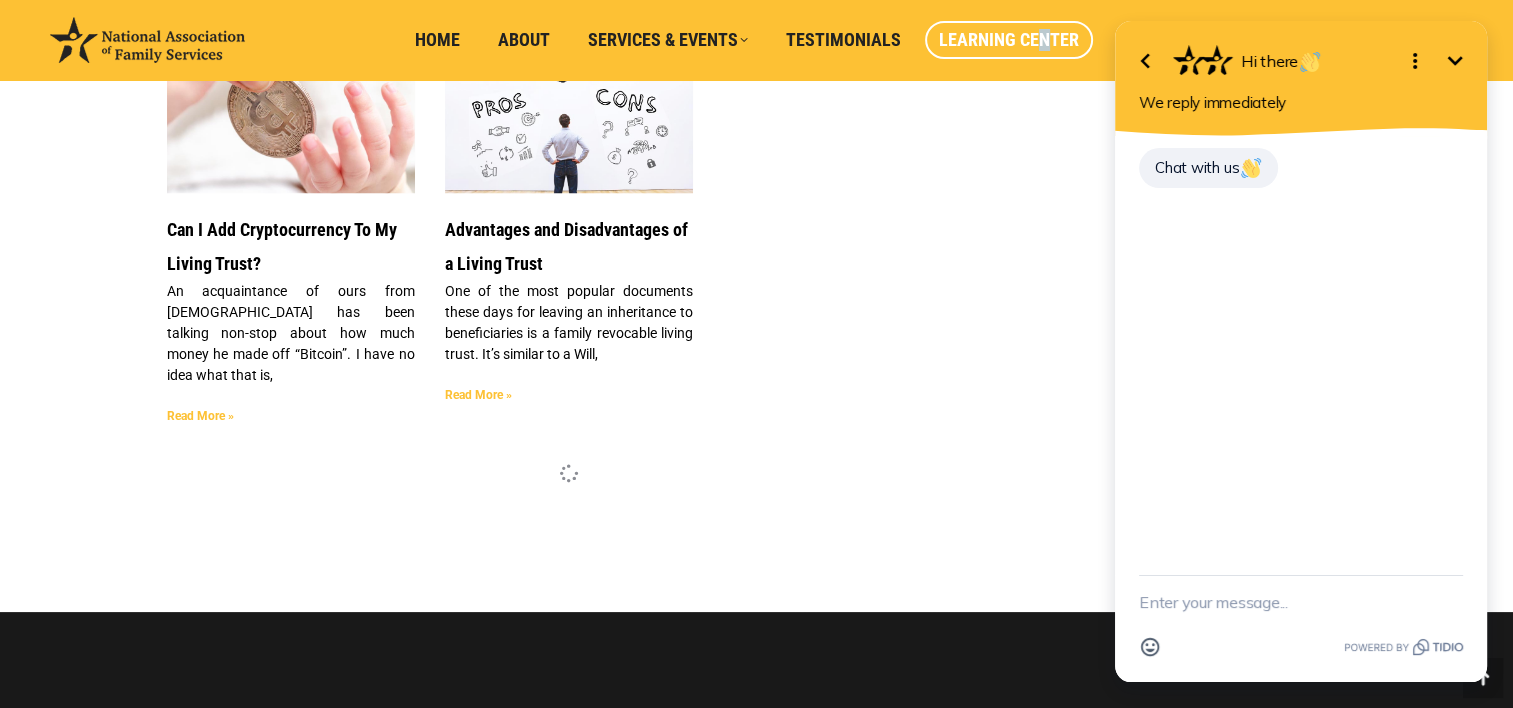 click on "Learning Center" at bounding box center [1014, 40] 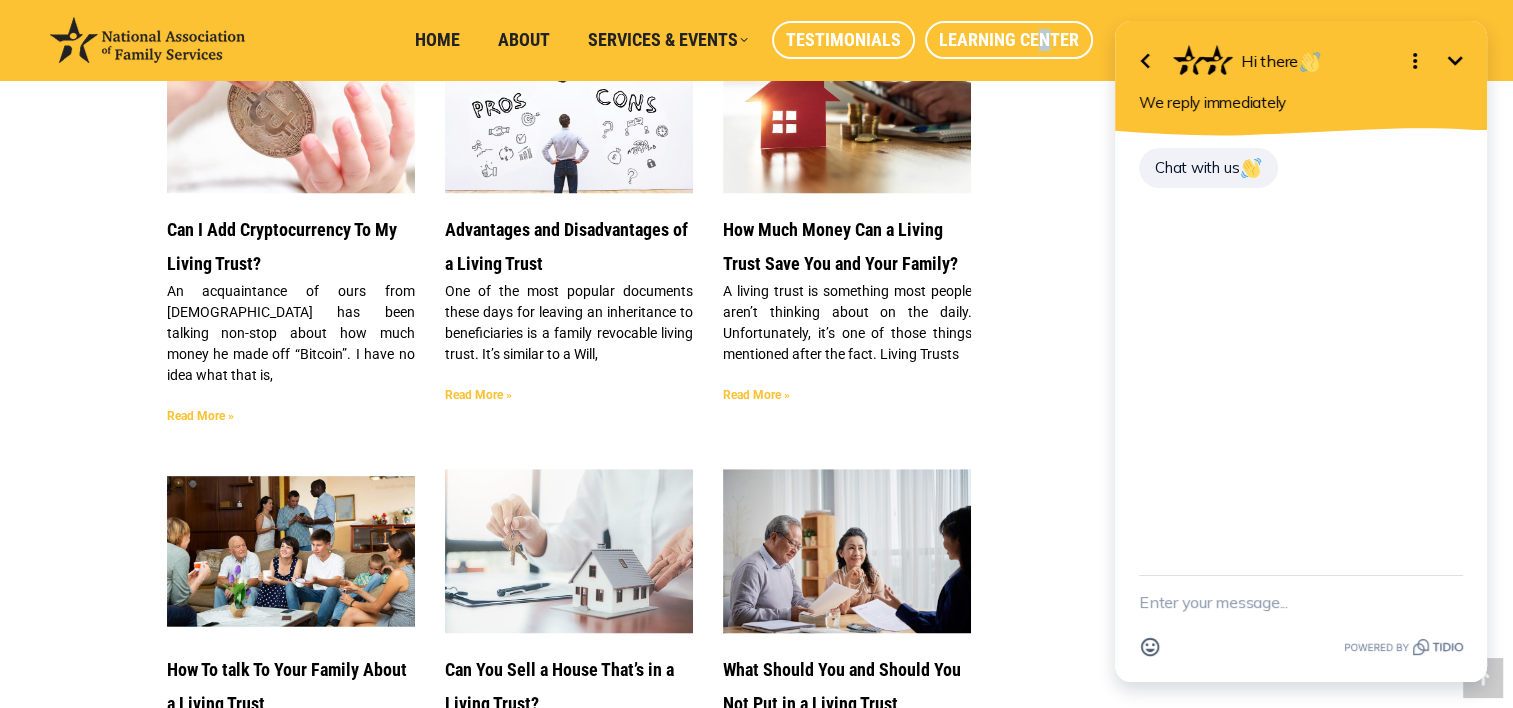 click on "Testimonials" at bounding box center [843, 40] 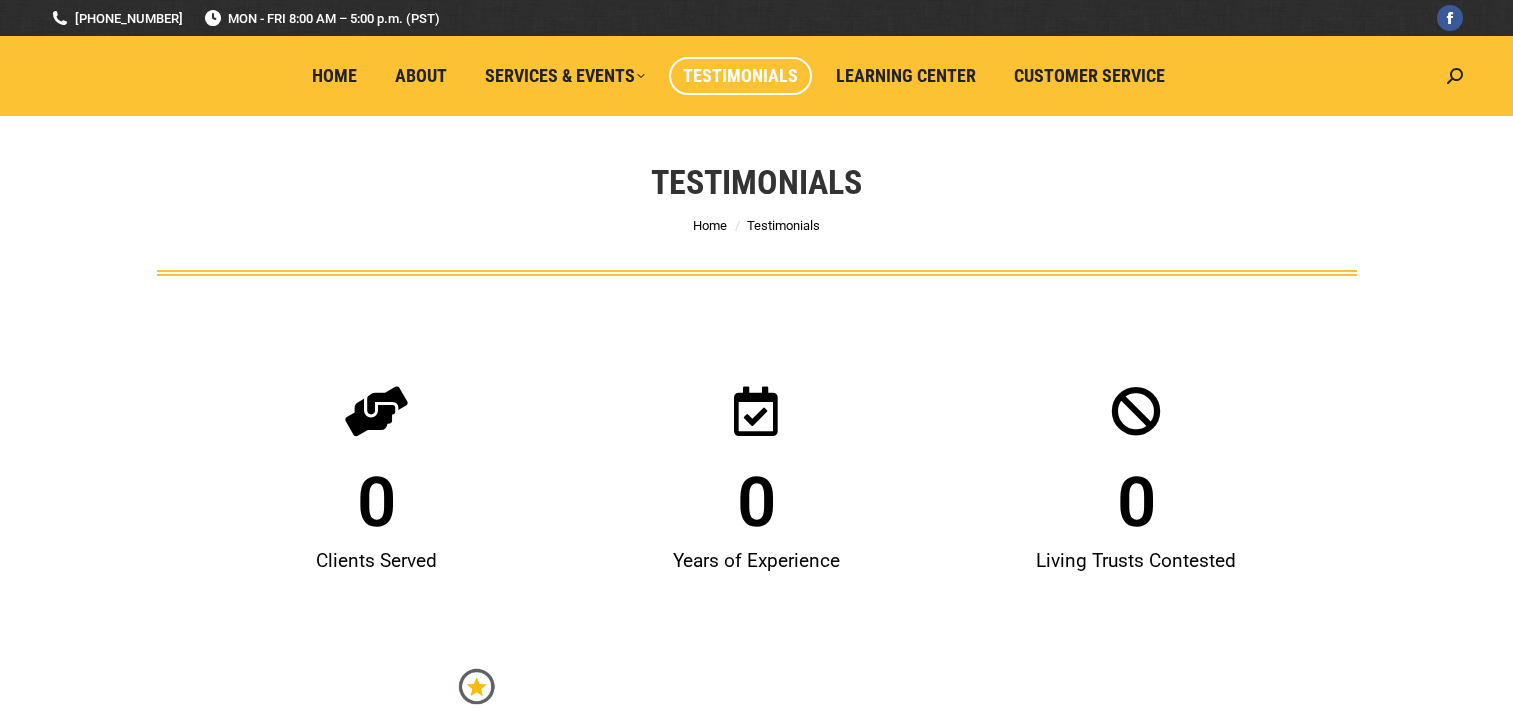scroll, scrollTop: 0, scrollLeft: 0, axis: both 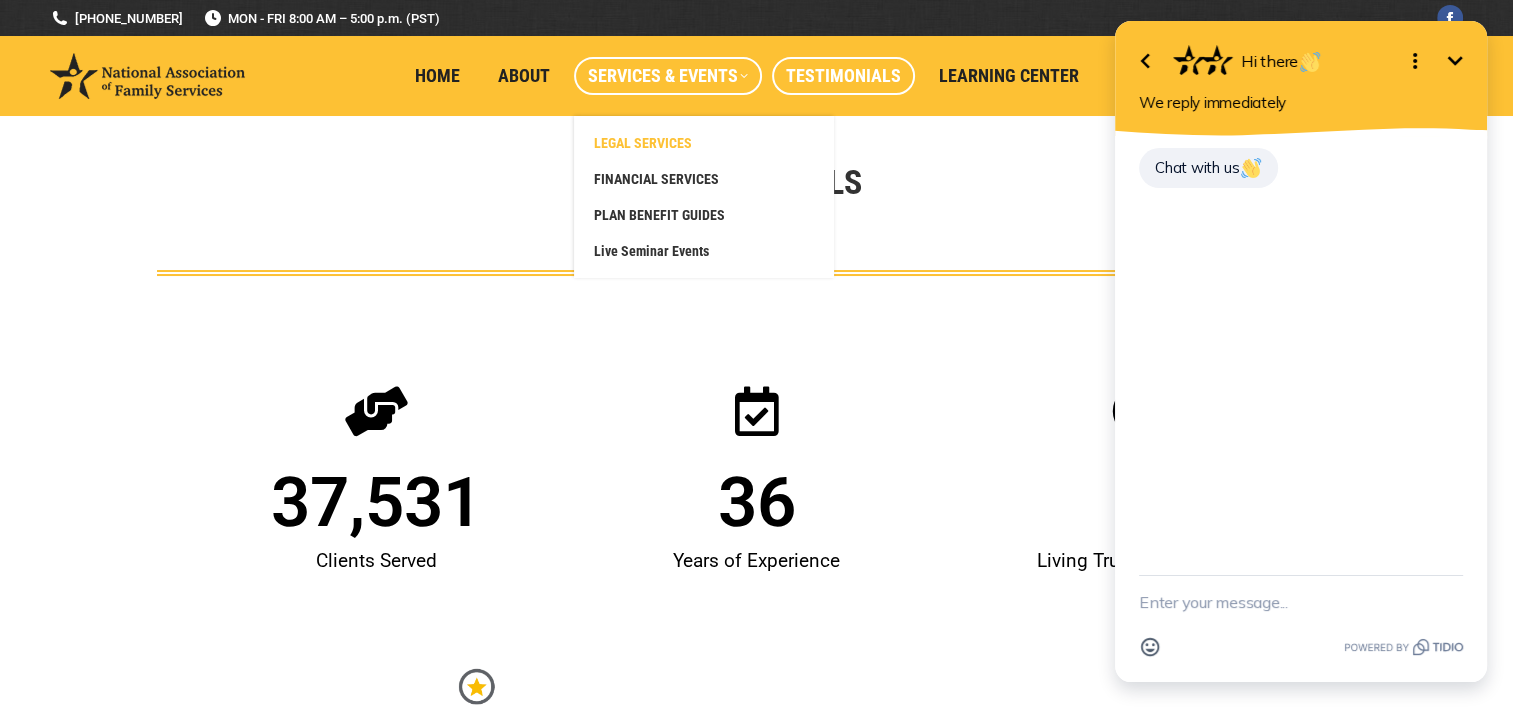 click on "LEGAL SERVICES" at bounding box center (643, 143) 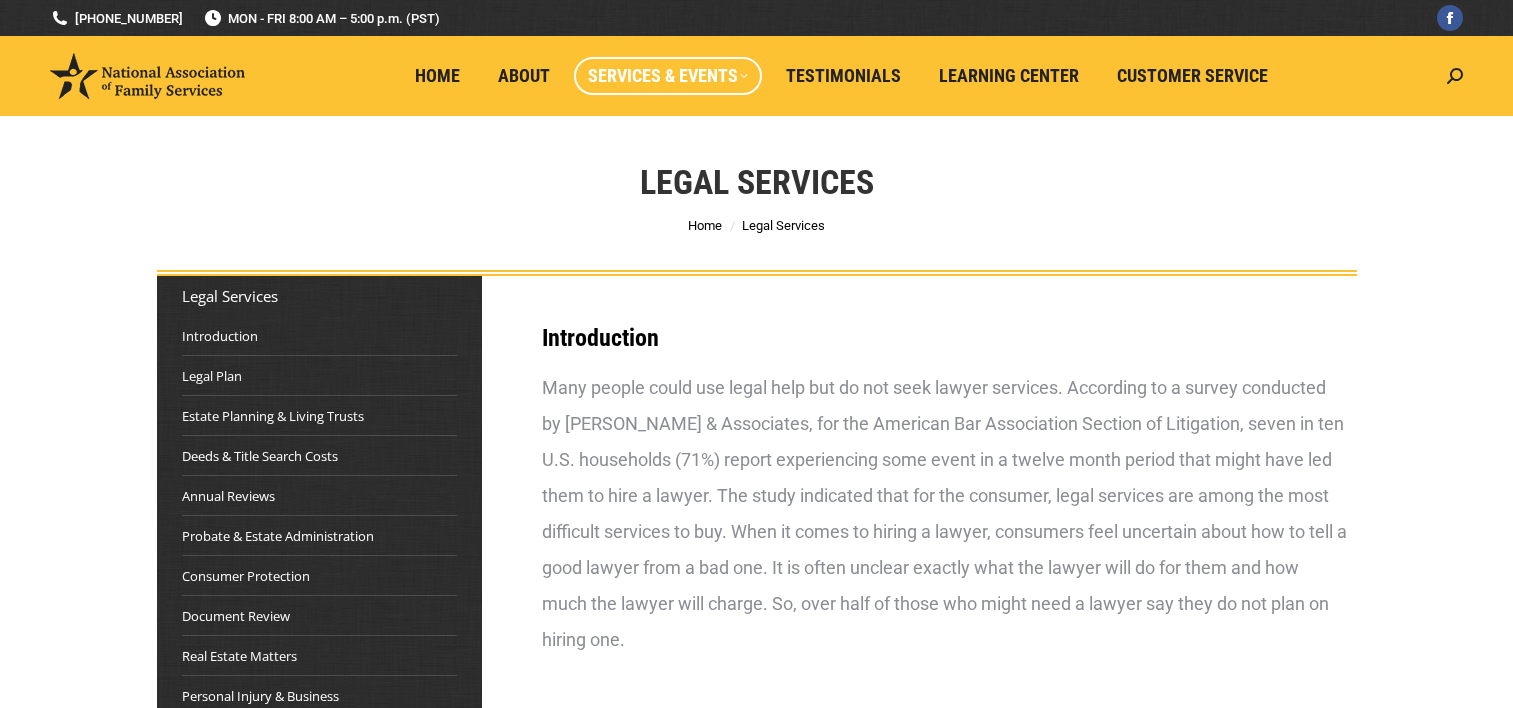 scroll, scrollTop: 0, scrollLeft: 0, axis: both 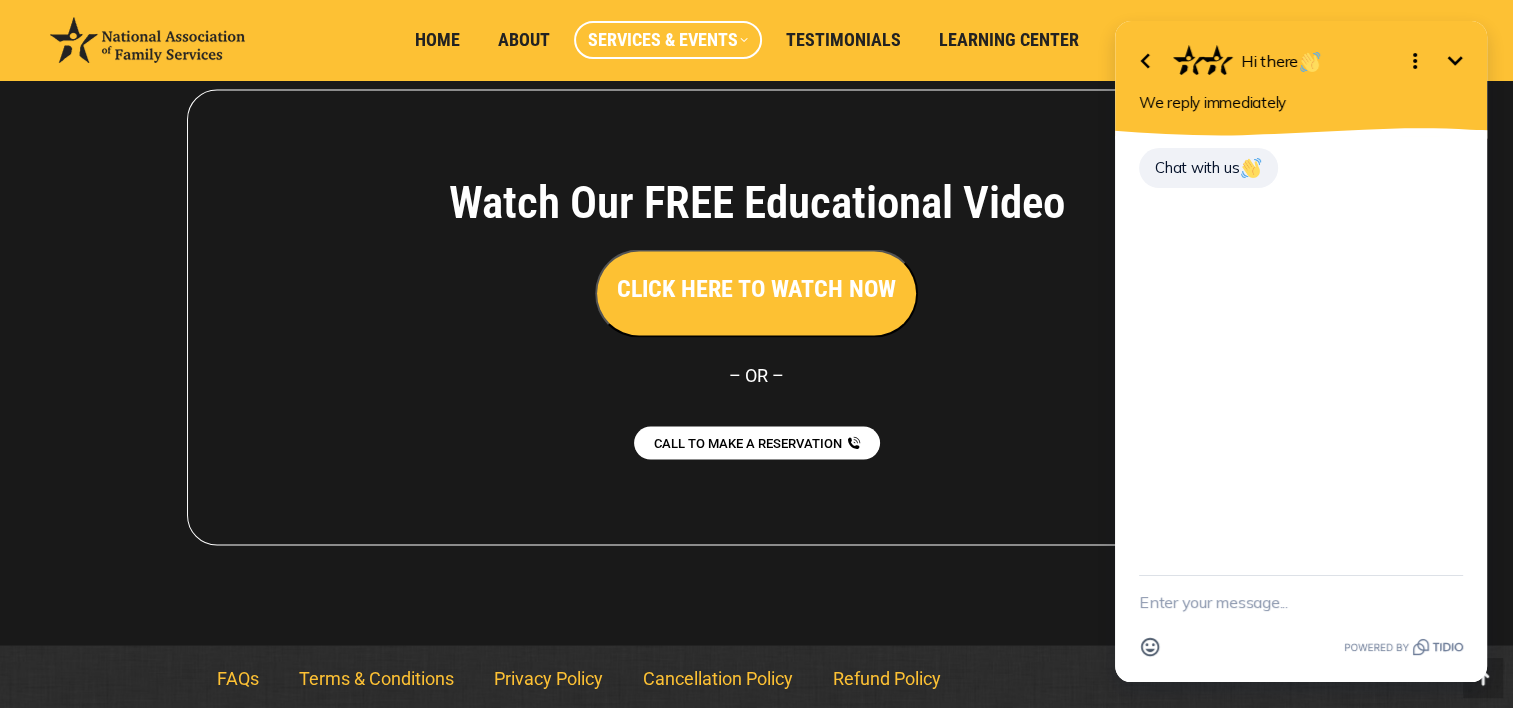 click at bounding box center [756, 317] 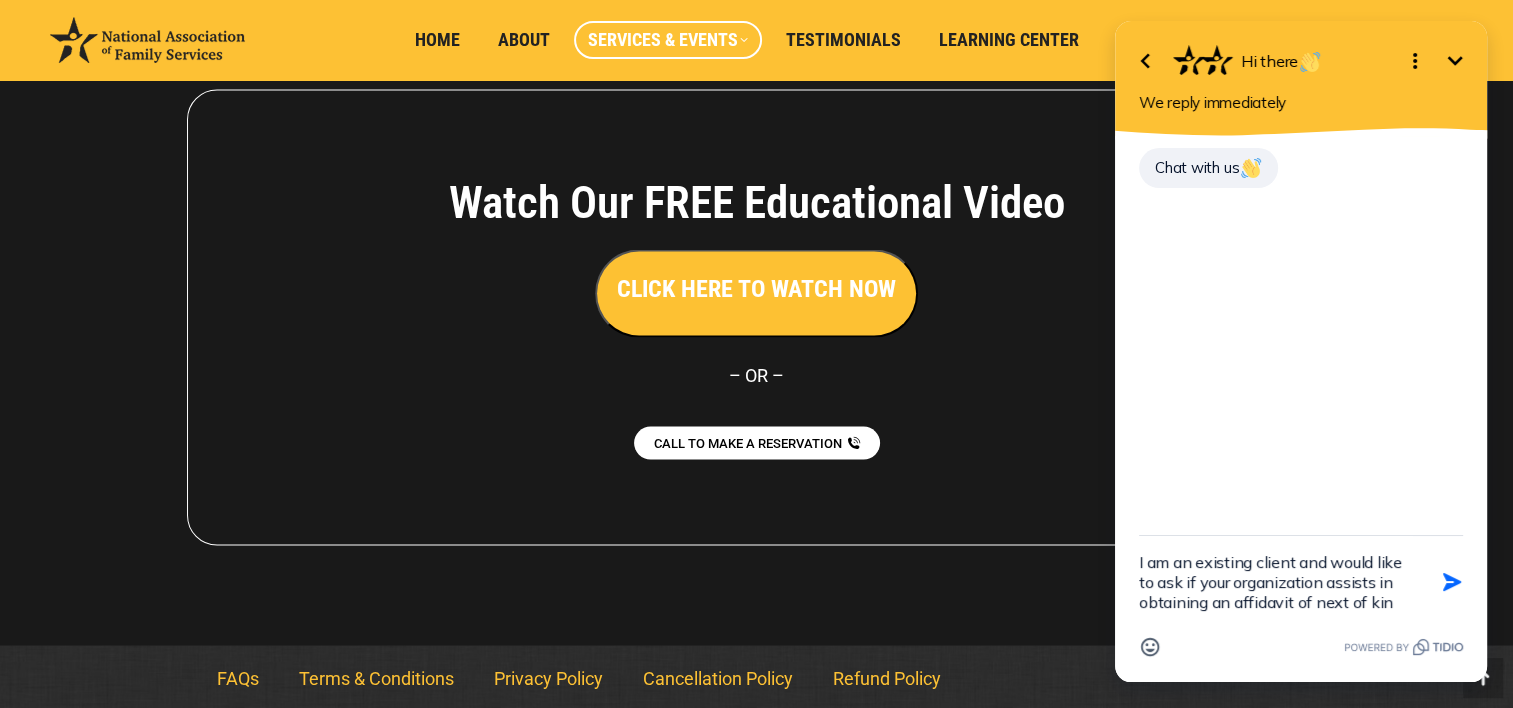 type on "I am an existing client and would like to ask if your organization assists in obtaining an affidavit of next of kin." 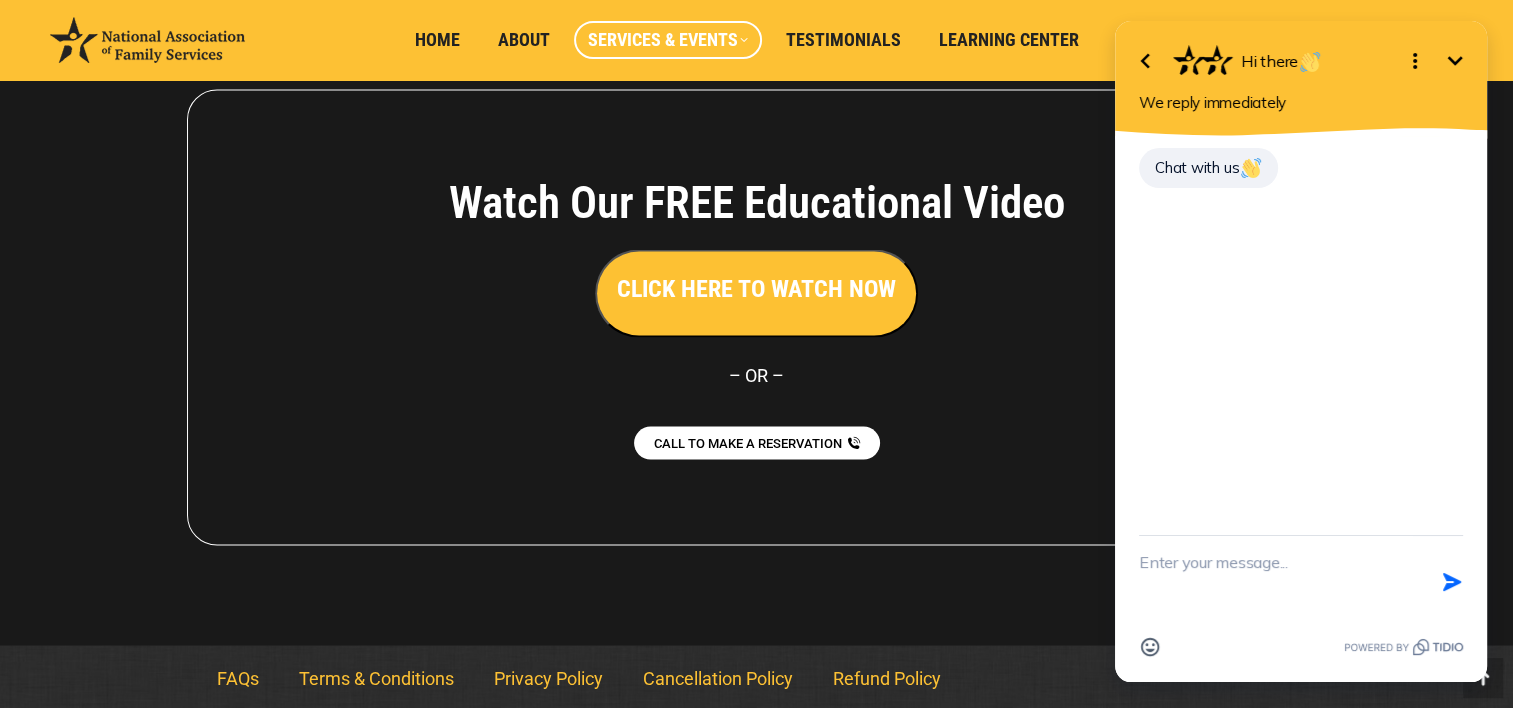 type on "3" 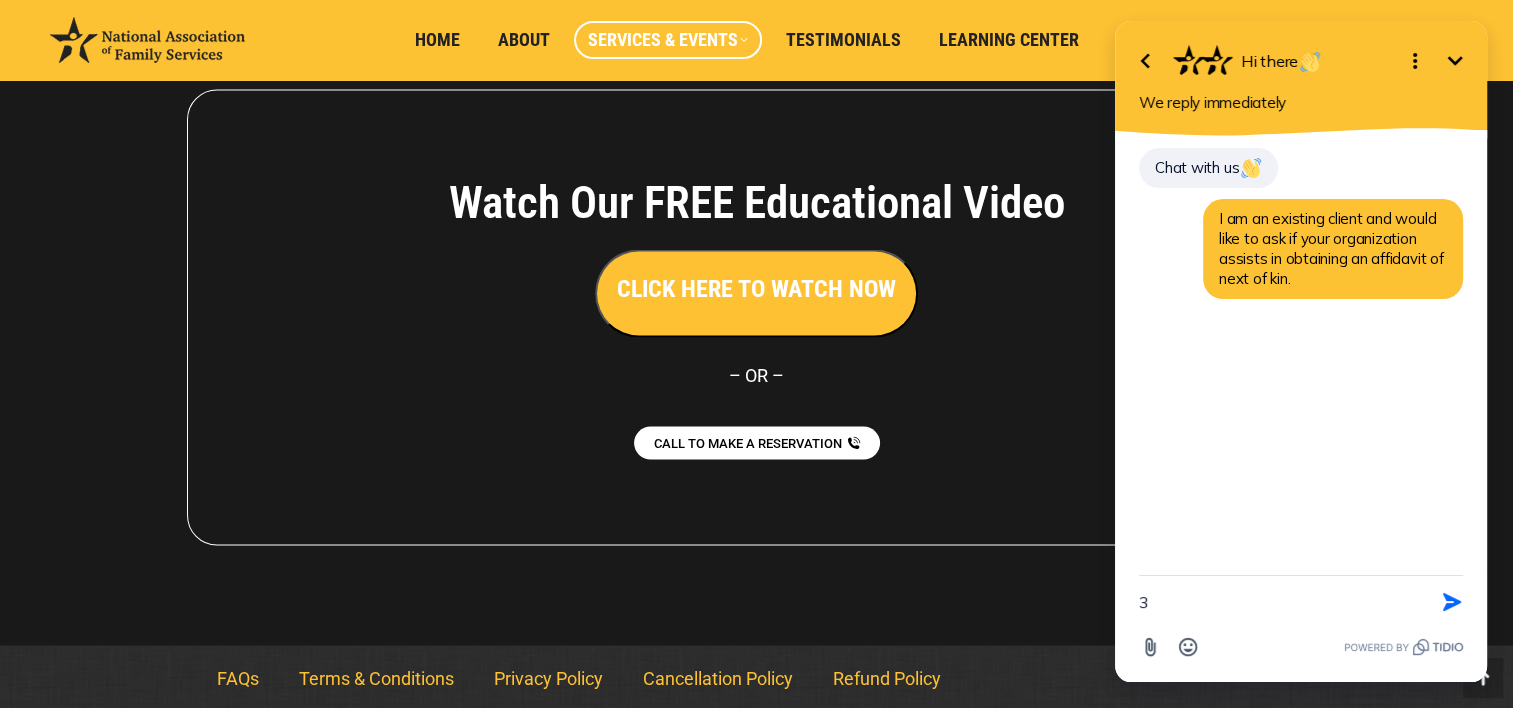 type 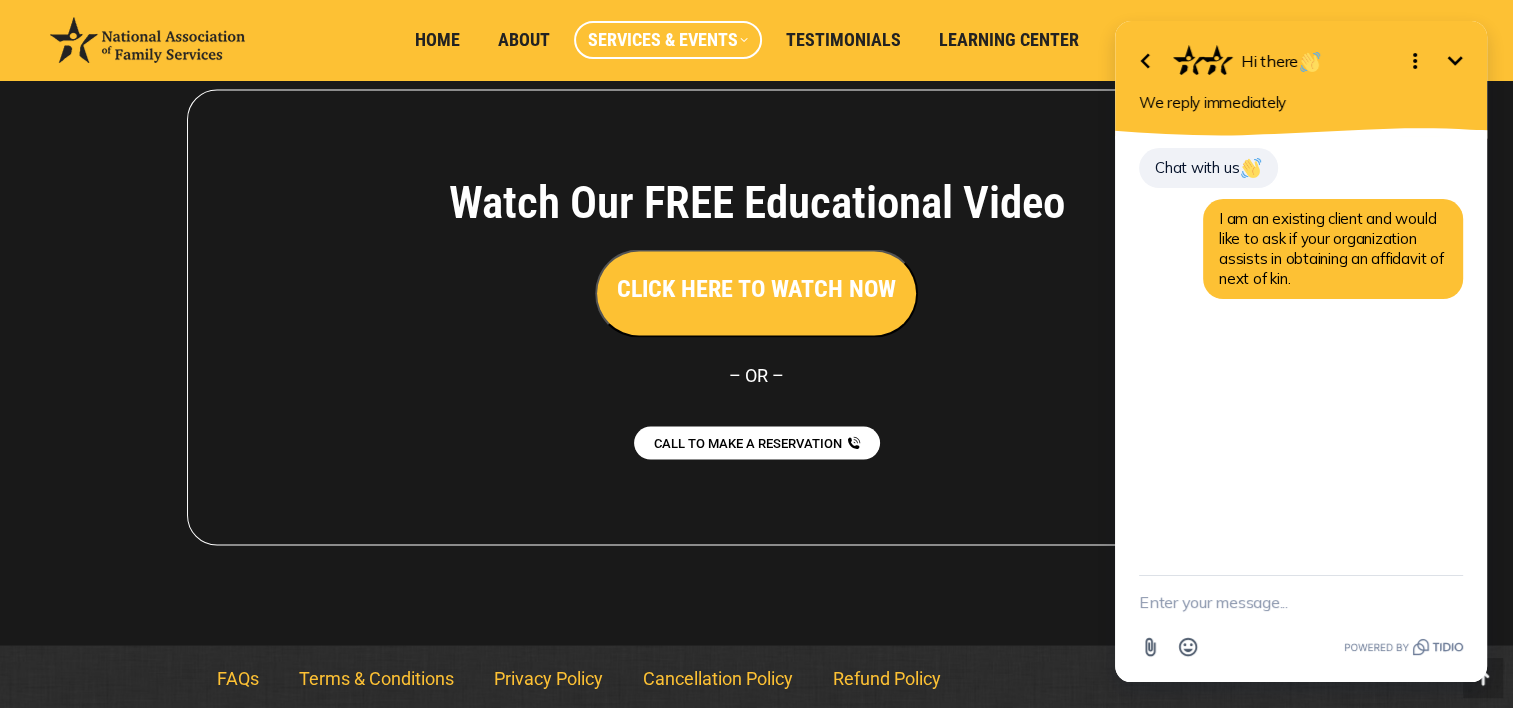 click 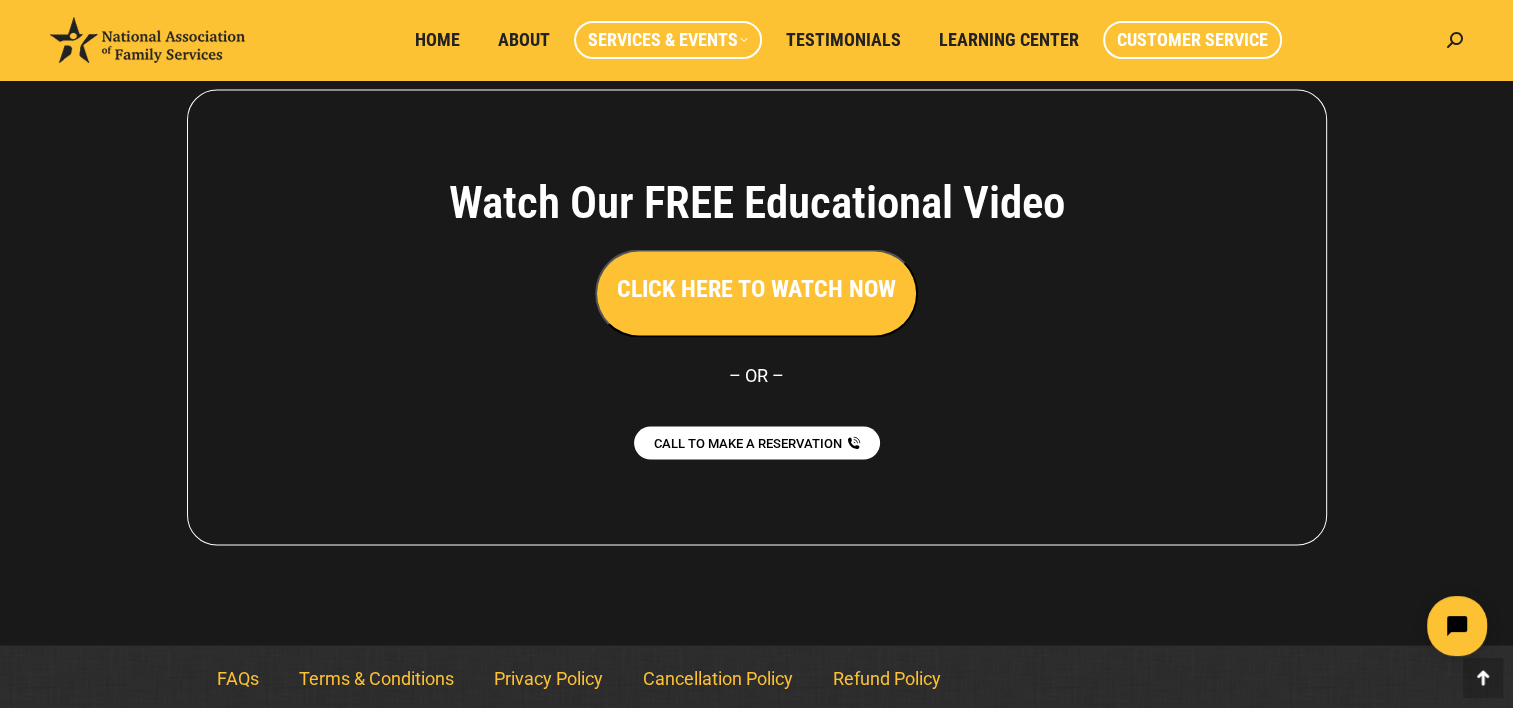 click on "Customer Service" at bounding box center (1192, 40) 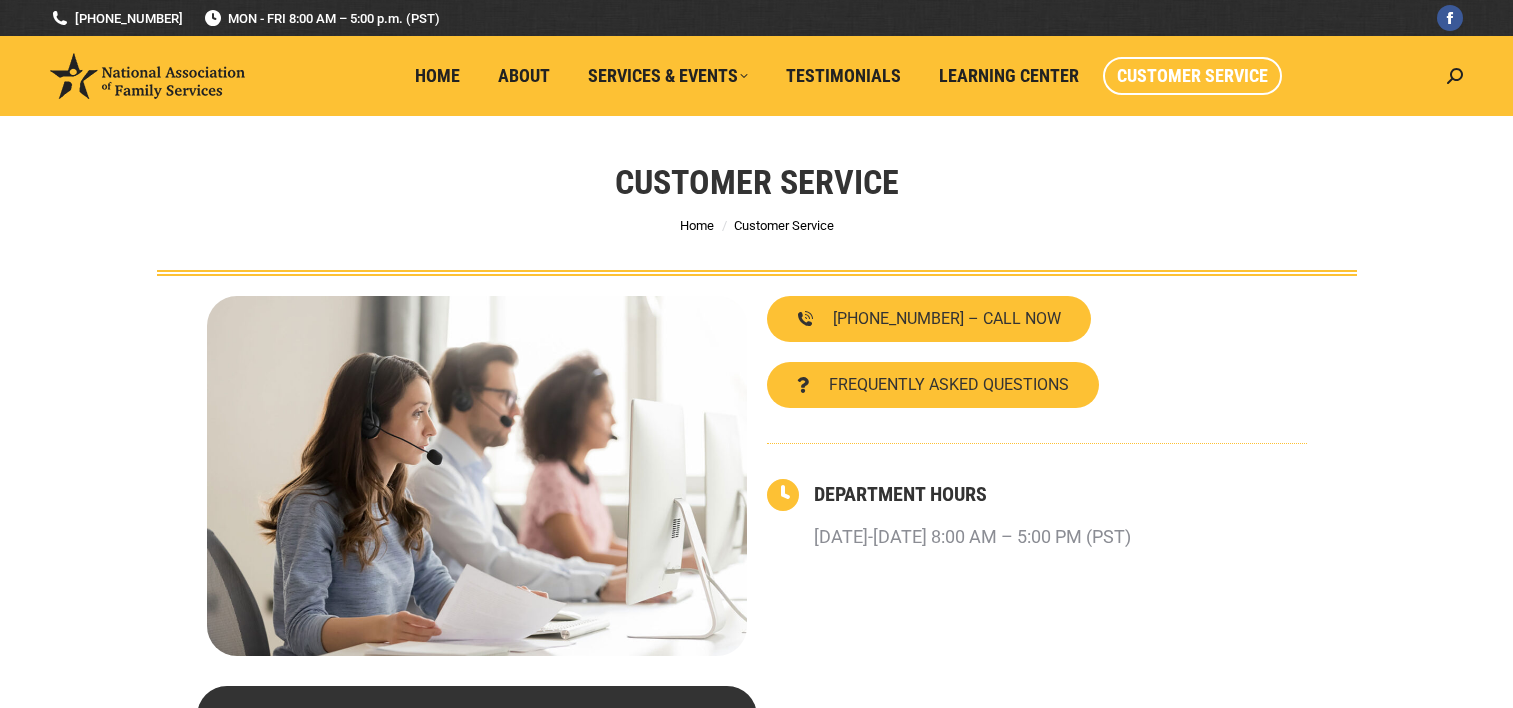 scroll, scrollTop: 0, scrollLeft: 0, axis: both 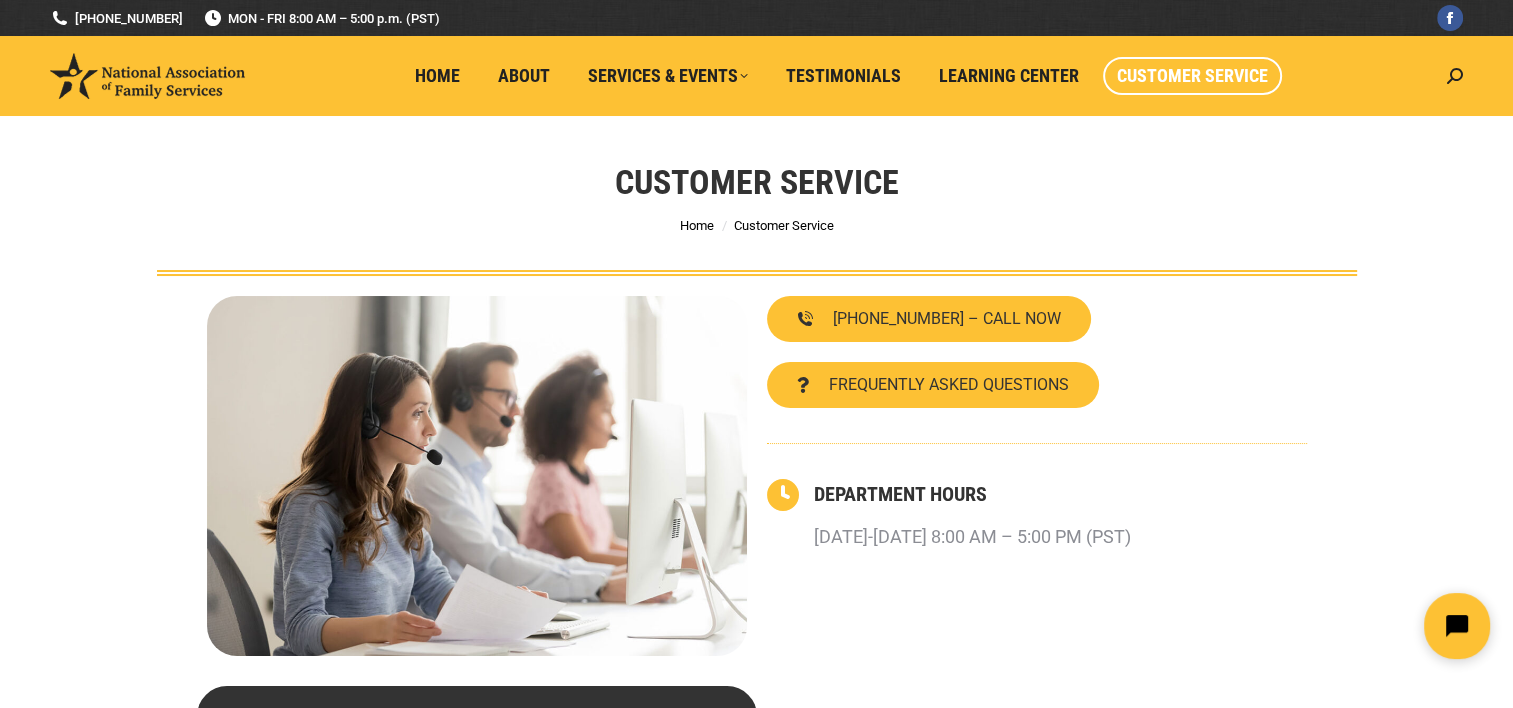 click 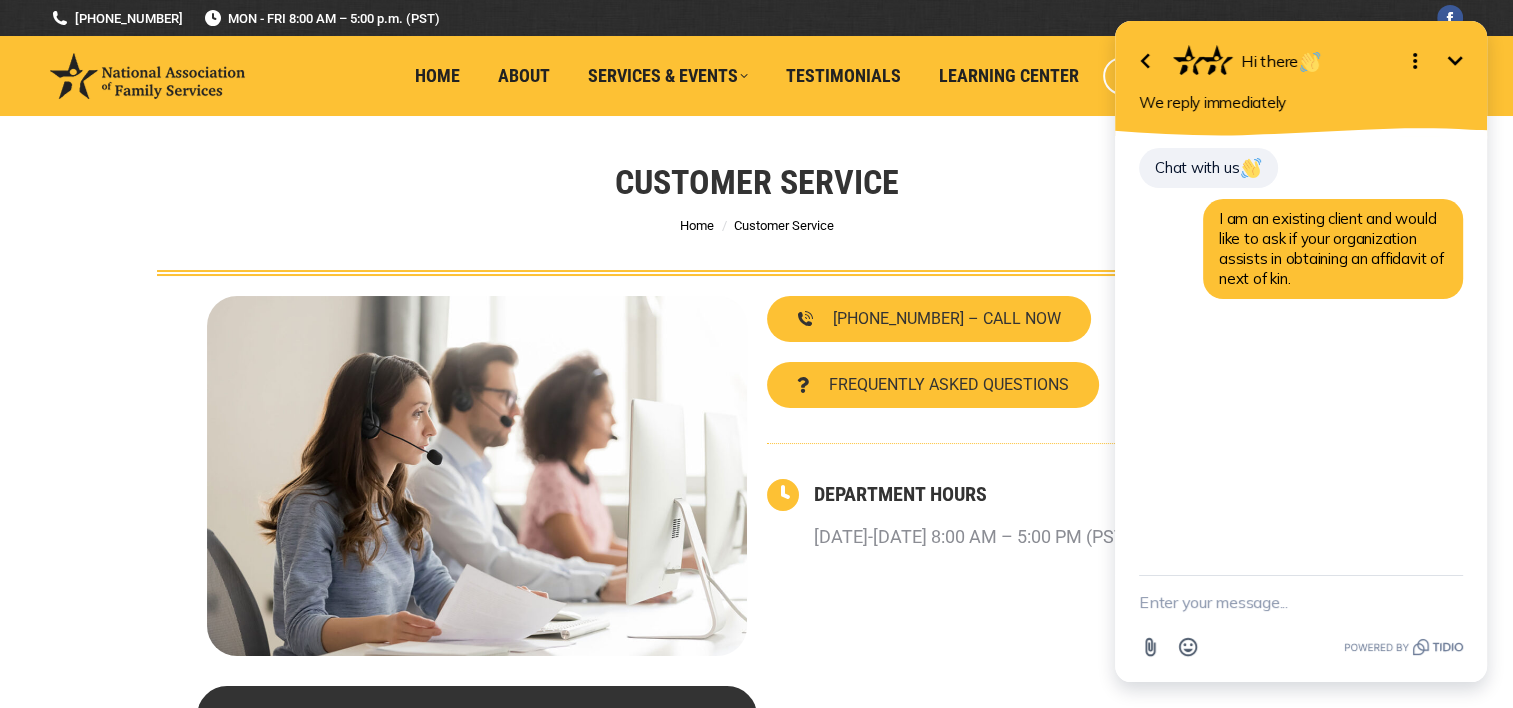 click 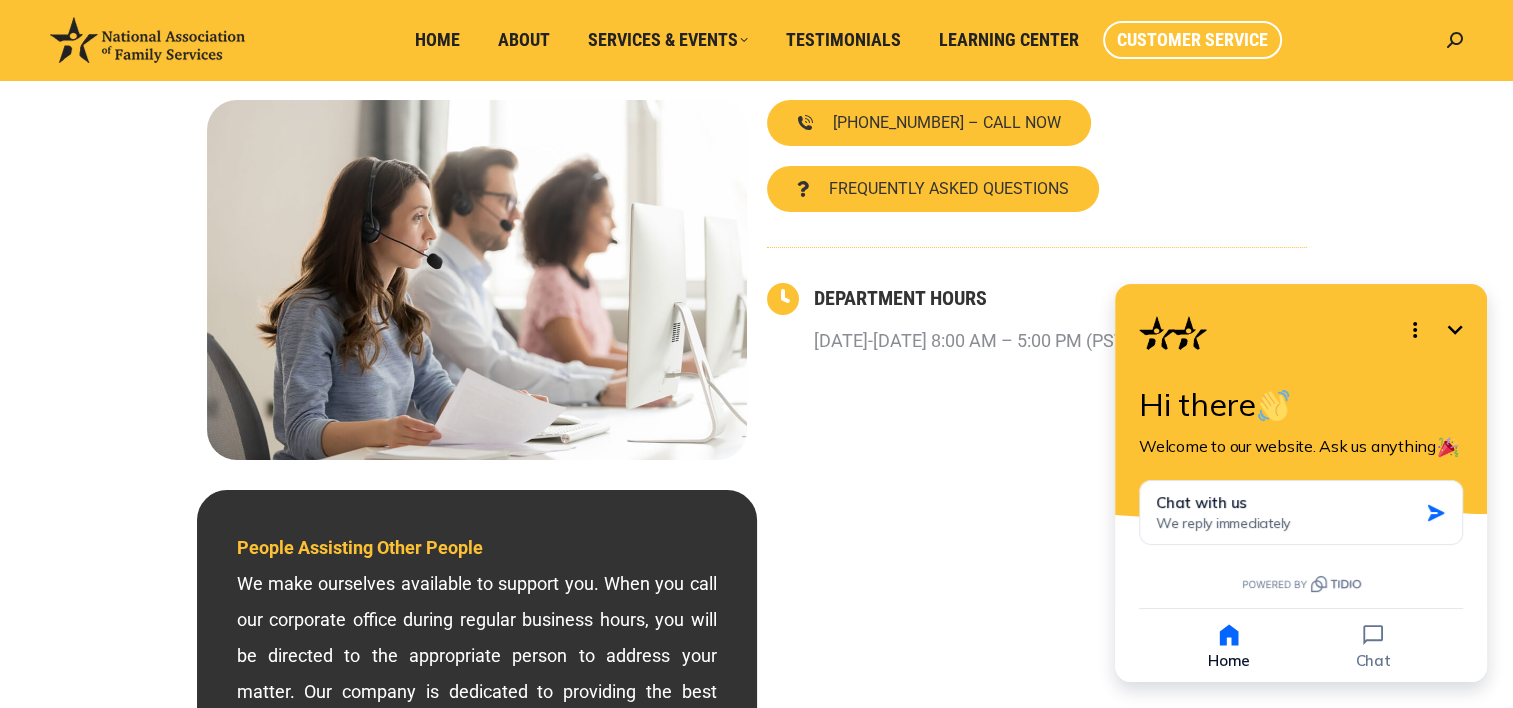 scroll, scrollTop: 200, scrollLeft: 0, axis: vertical 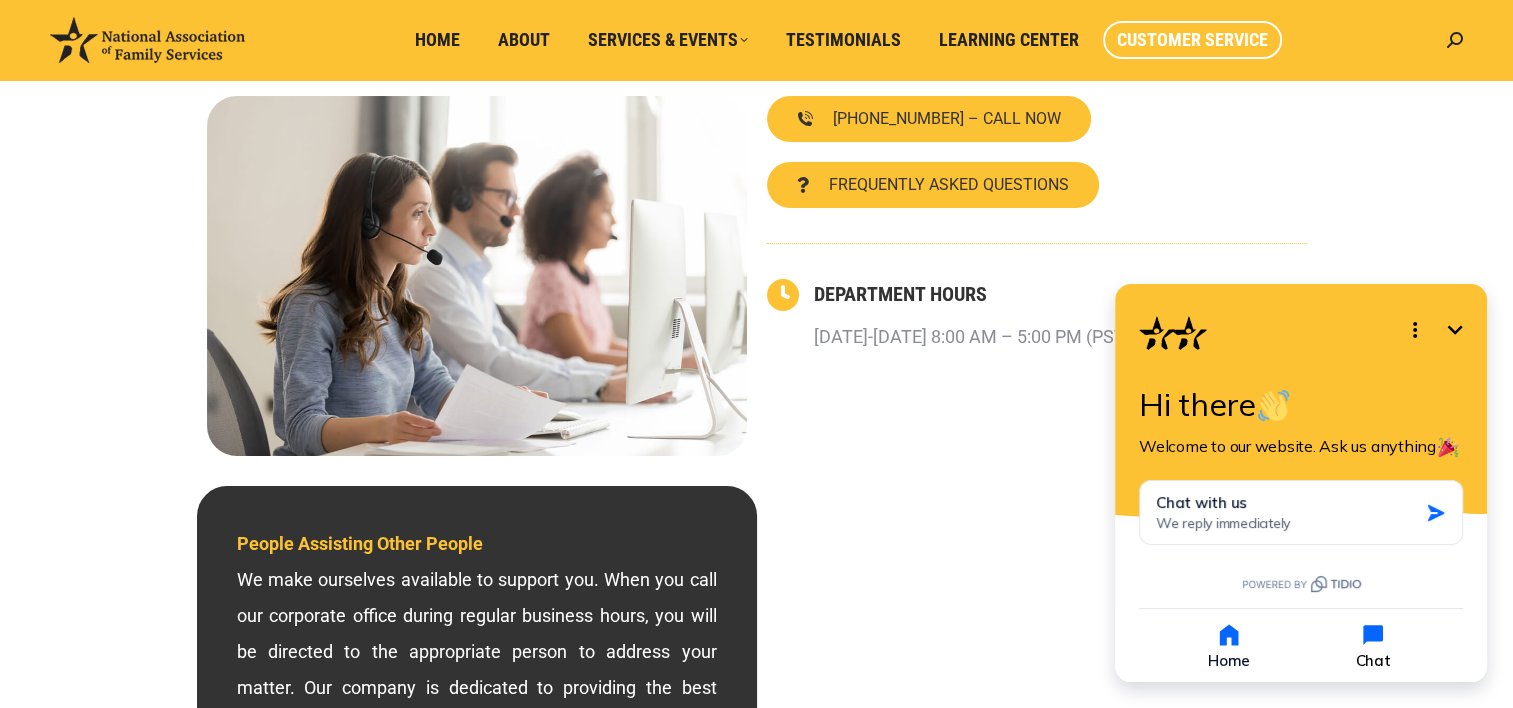 click 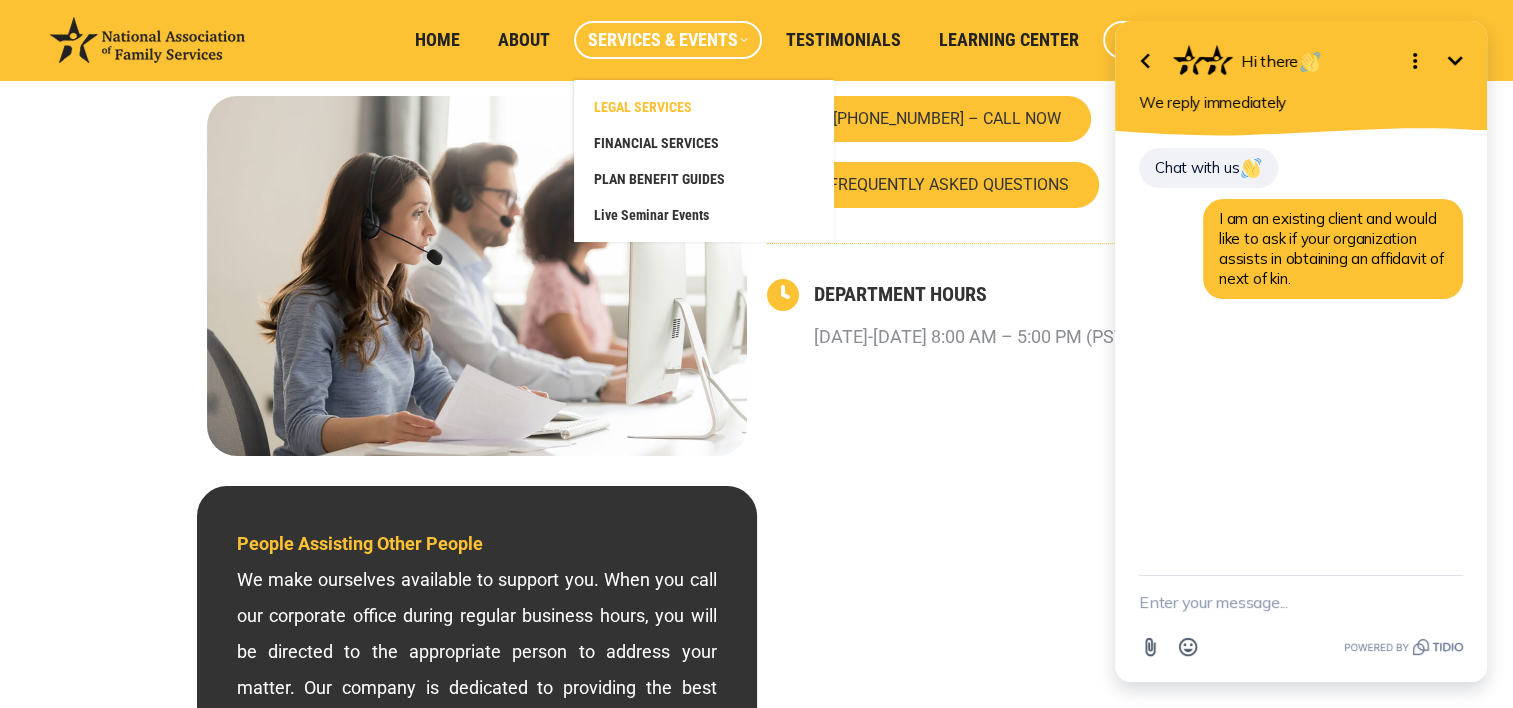 click on "LEGAL SERVICES" at bounding box center [643, 107] 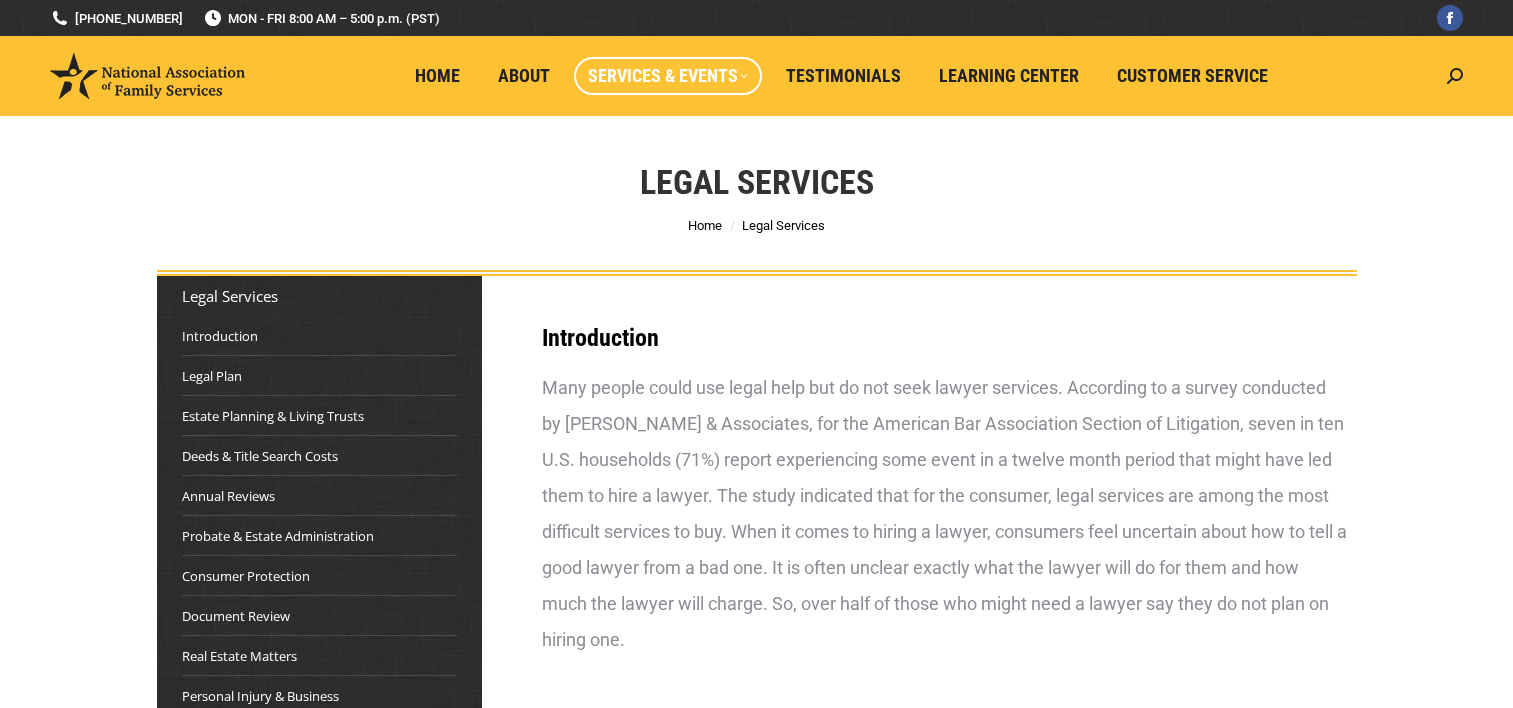 scroll, scrollTop: 0, scrollLeft: 0, axis: both 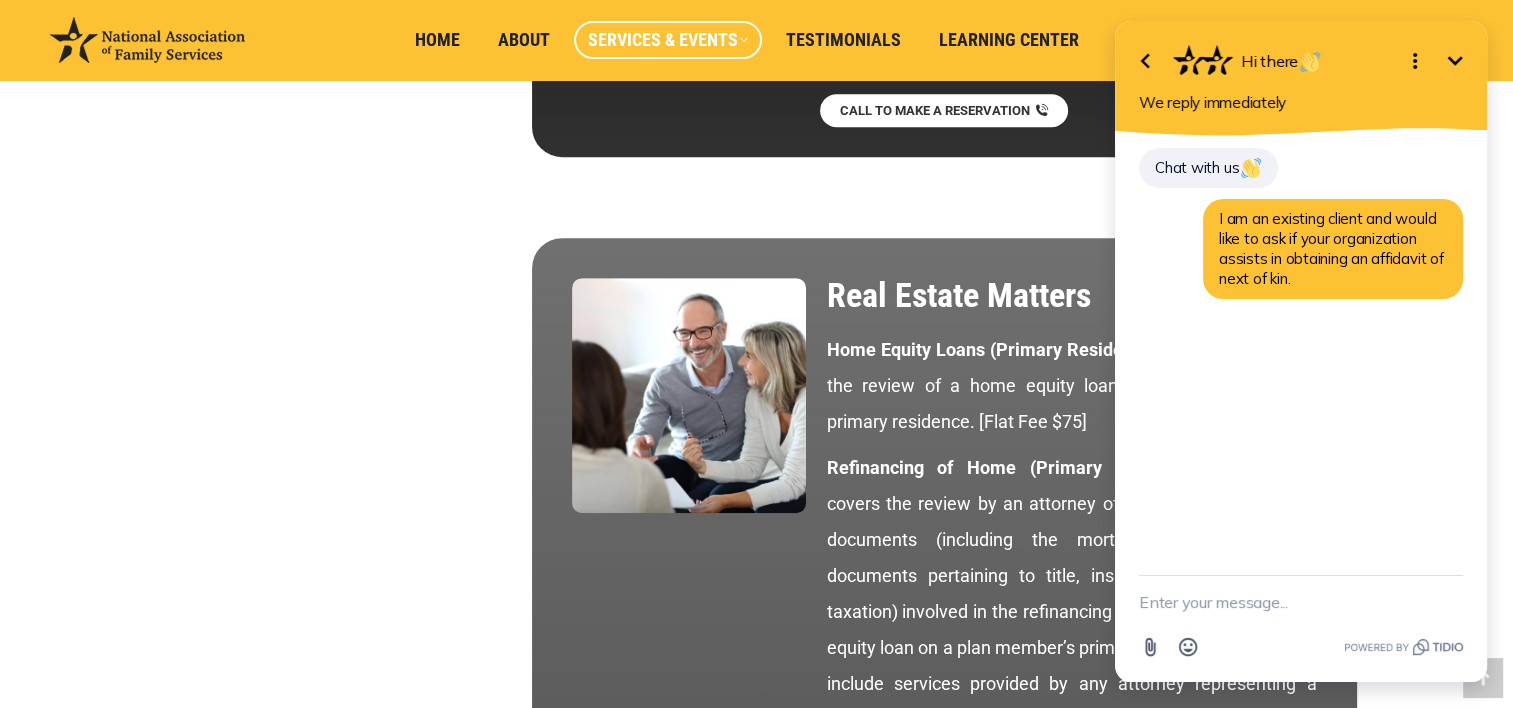 click 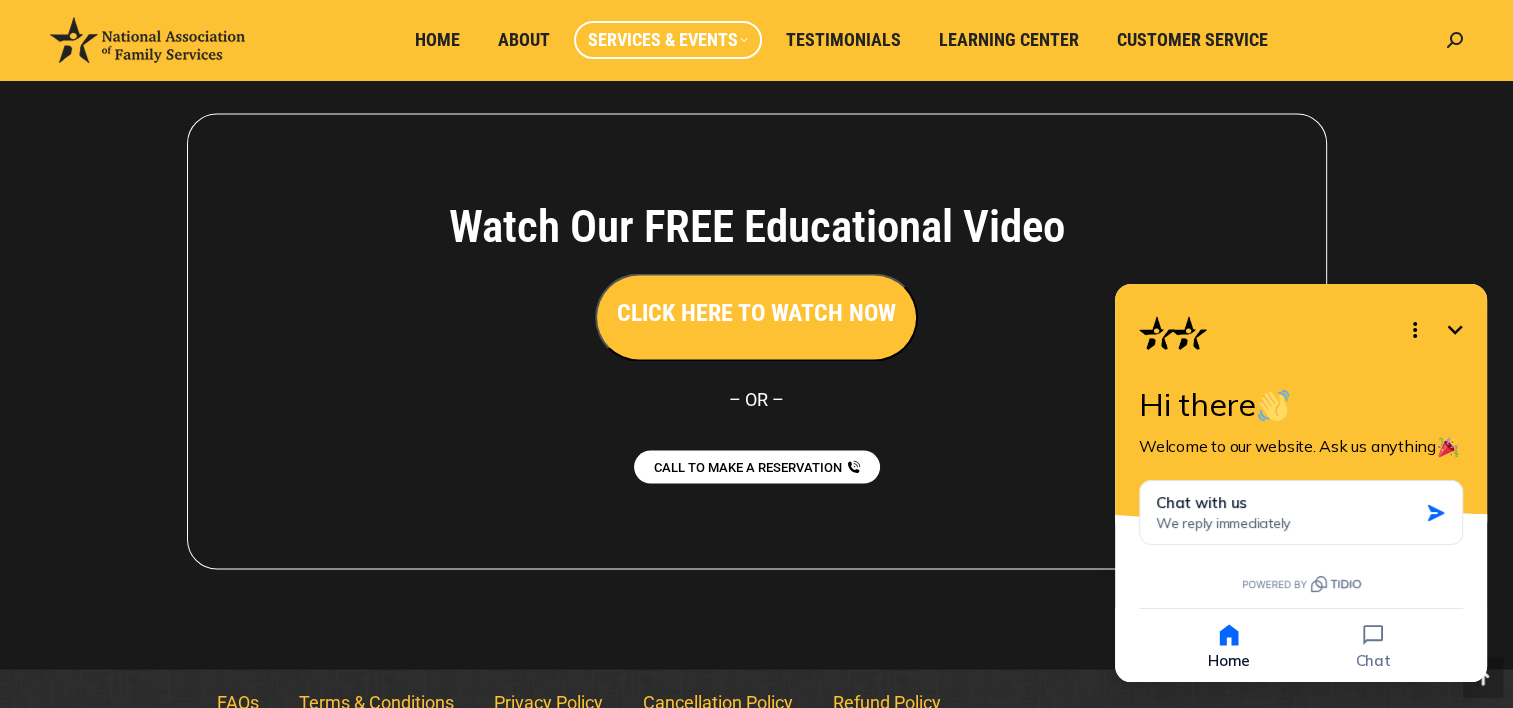 scroll, scrollTop: 11268, scrollLeft: 0, axis: vertical 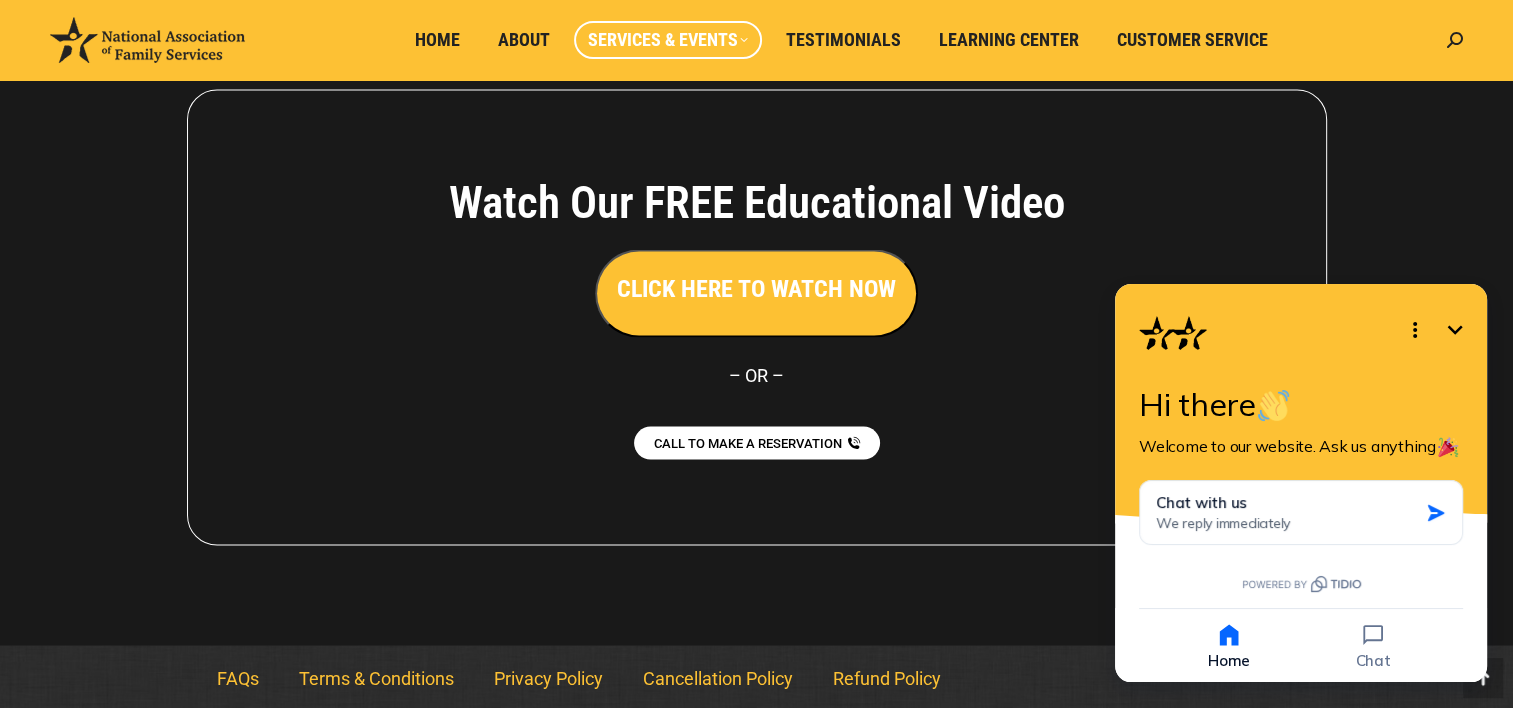 click at bounding box center [756, 317] 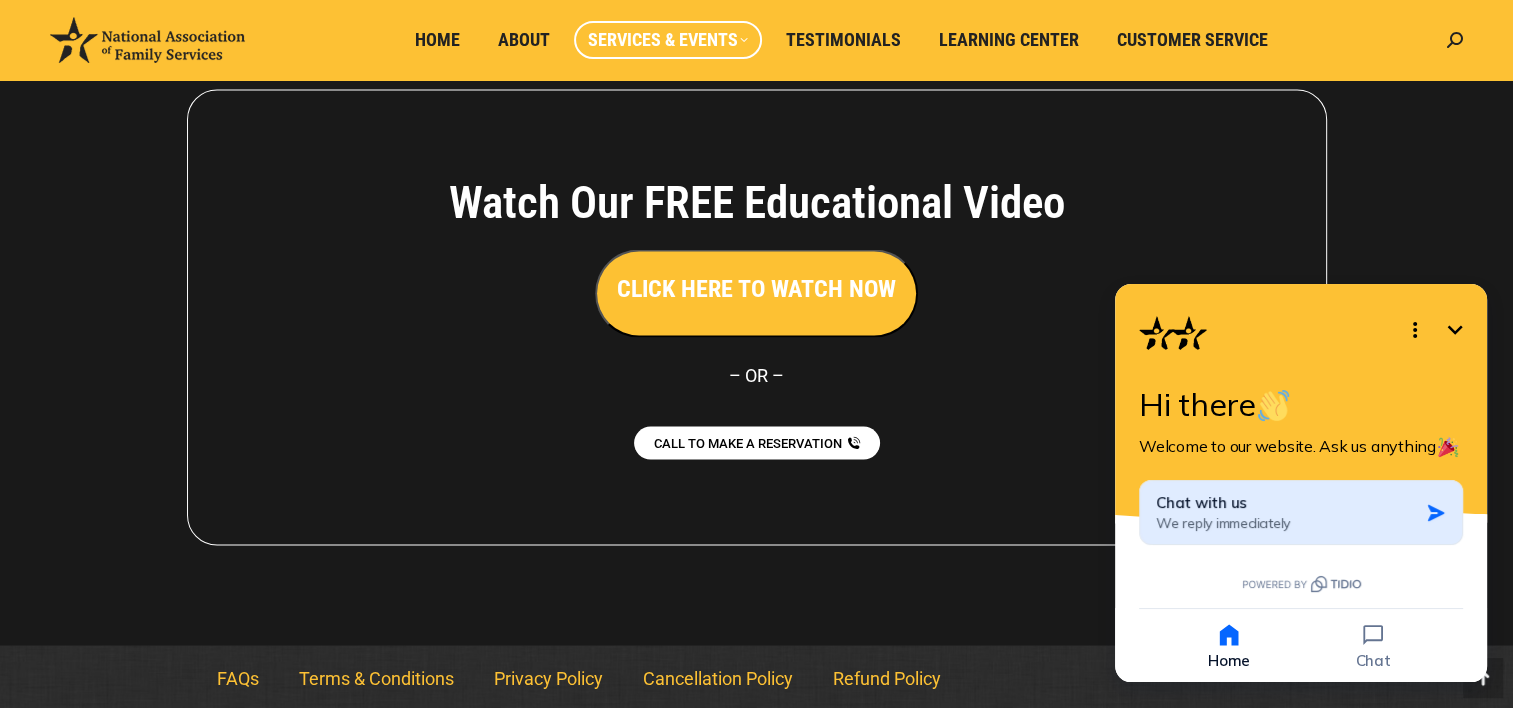 click 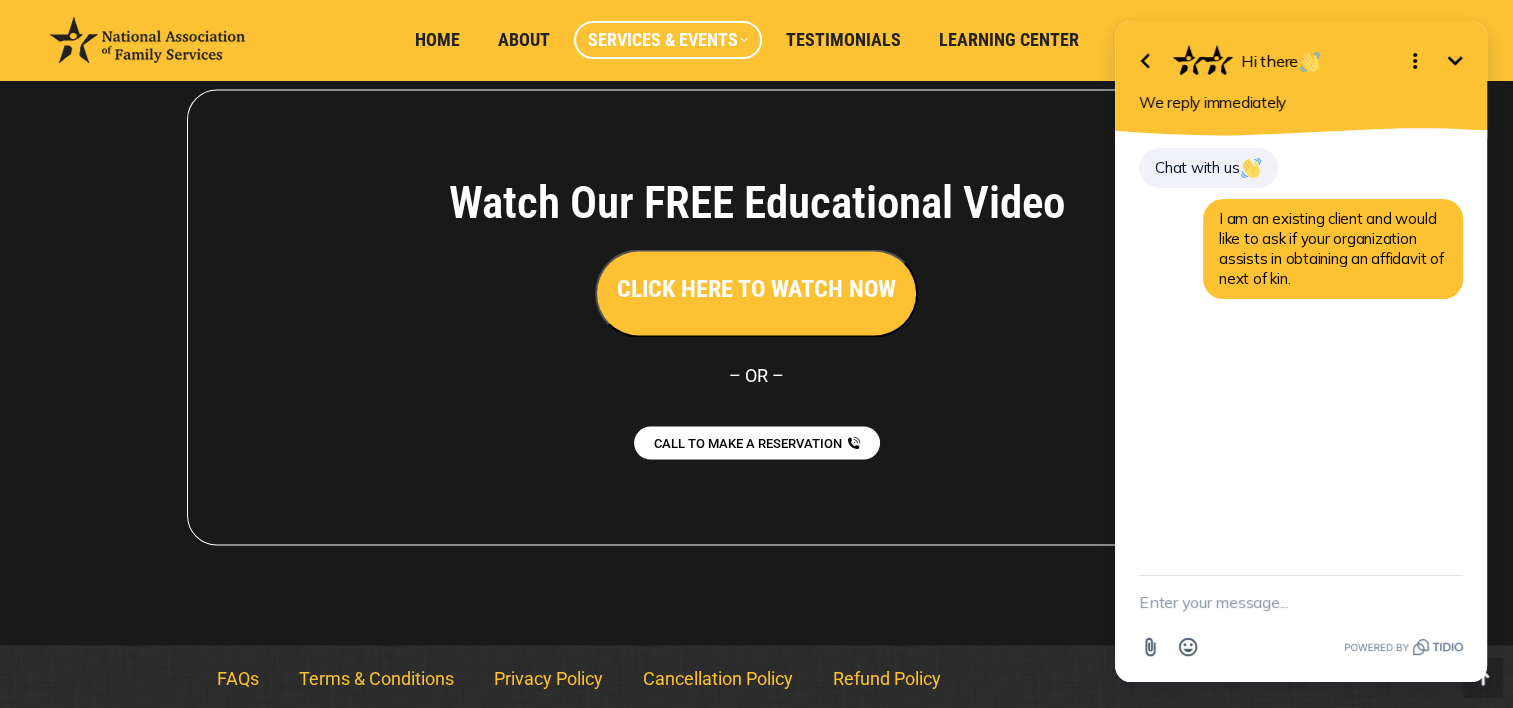 click 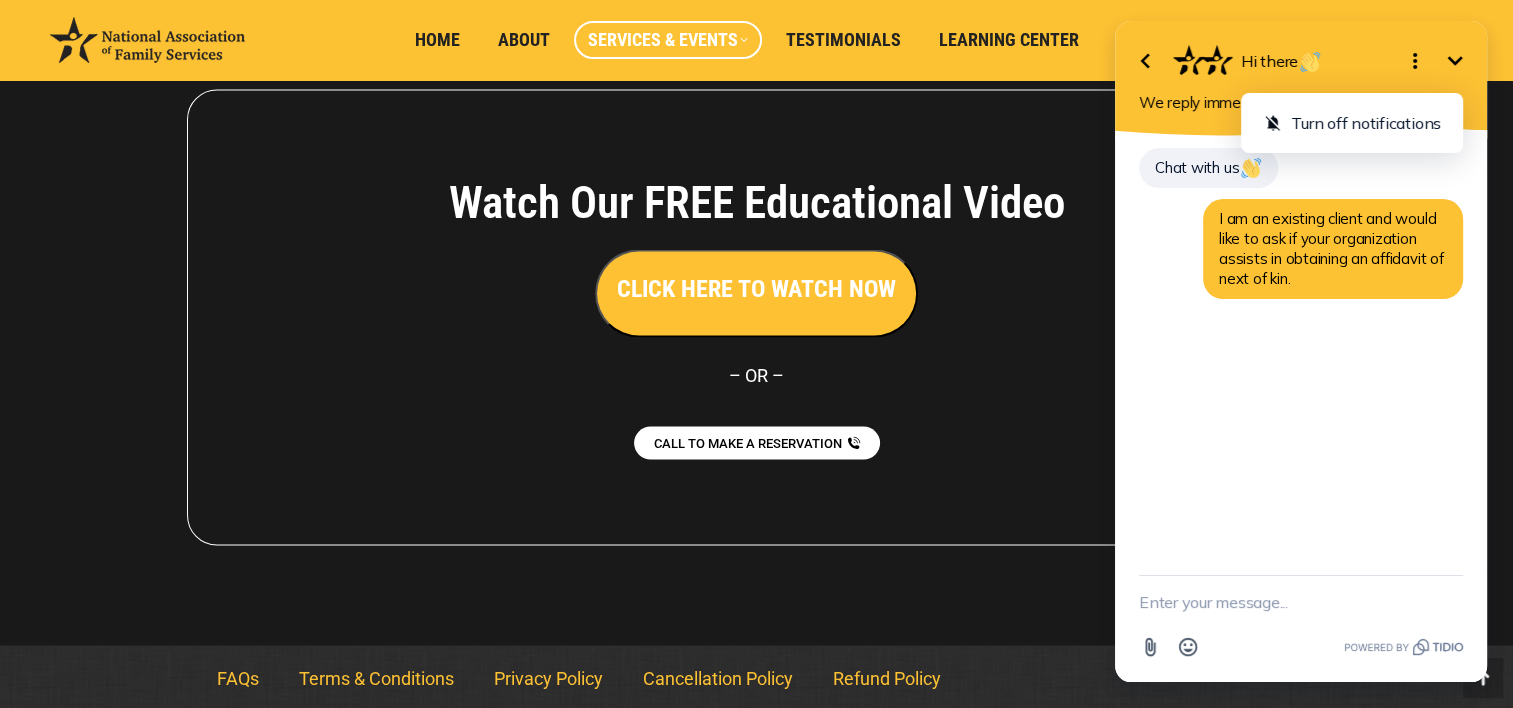 click 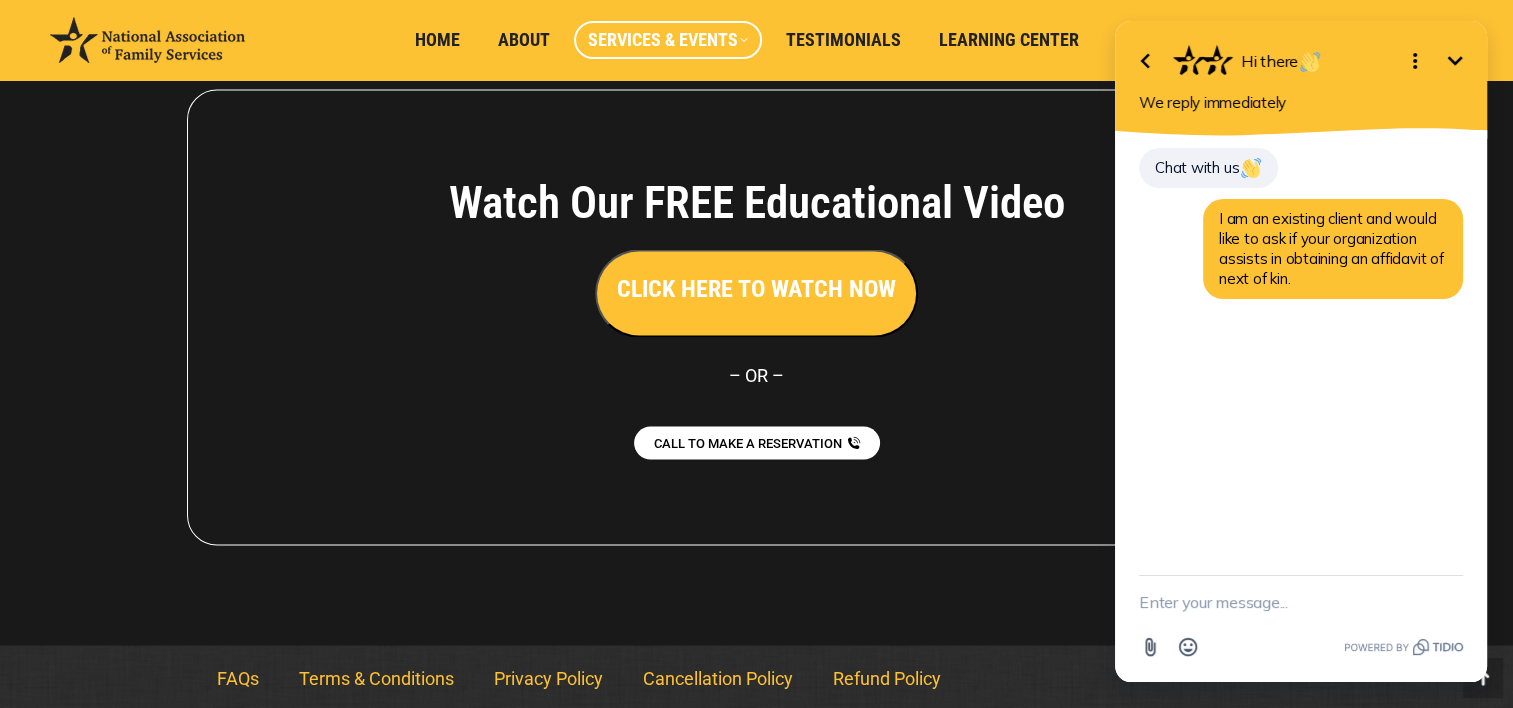 click 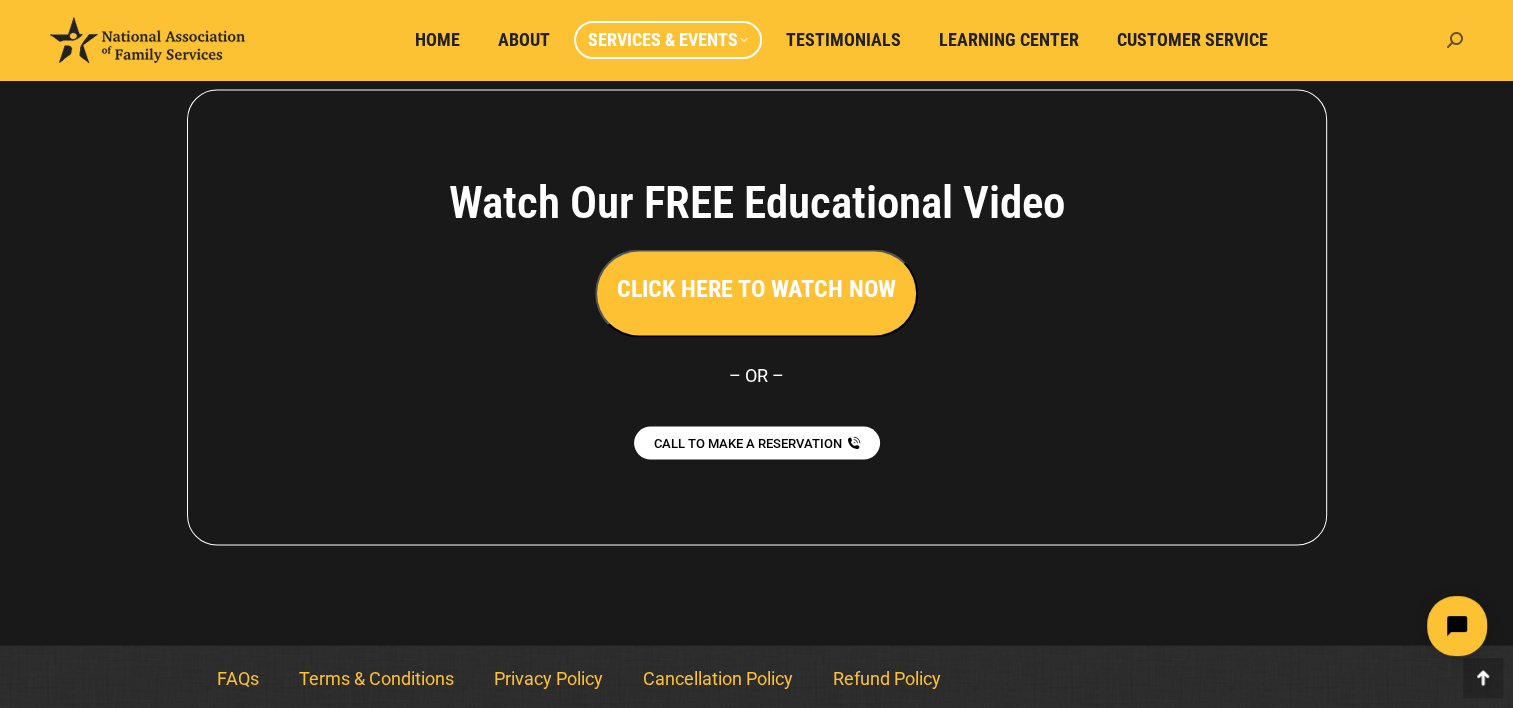 click at bounding box center (1455, 40) 